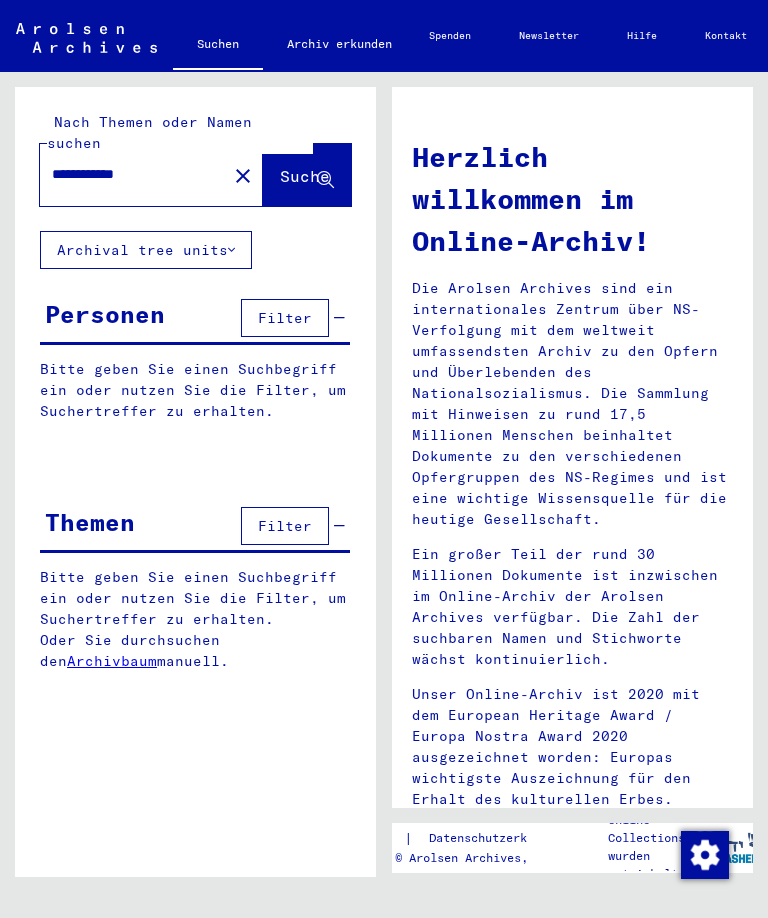 scroll, scrollTop: 0, scrollLeft: 0, axis: both 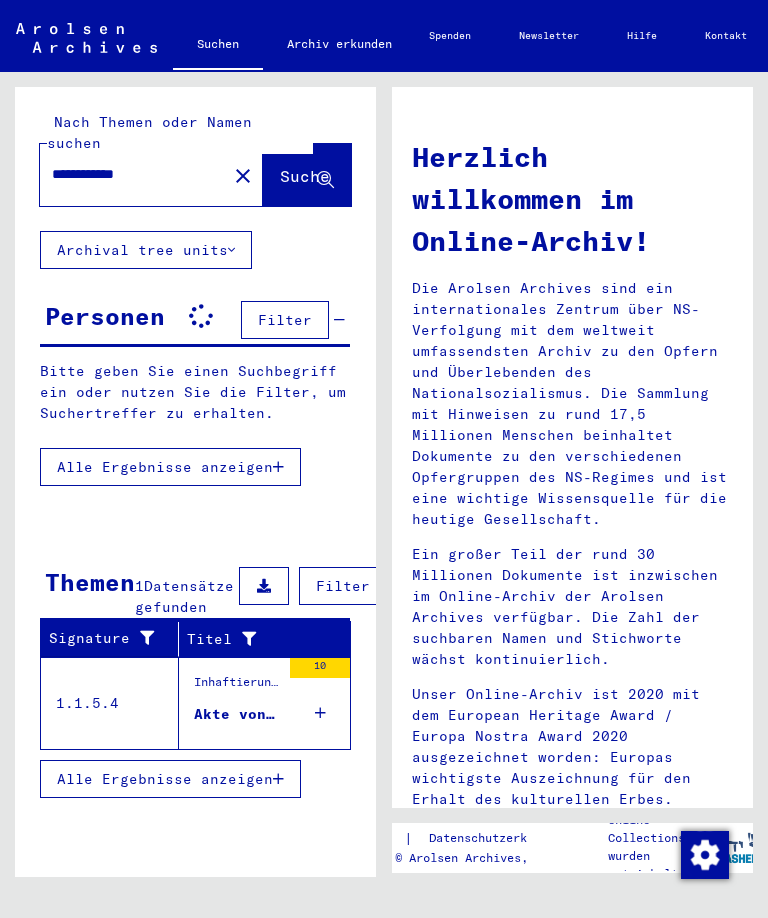 click at bounding box center [705, 855] 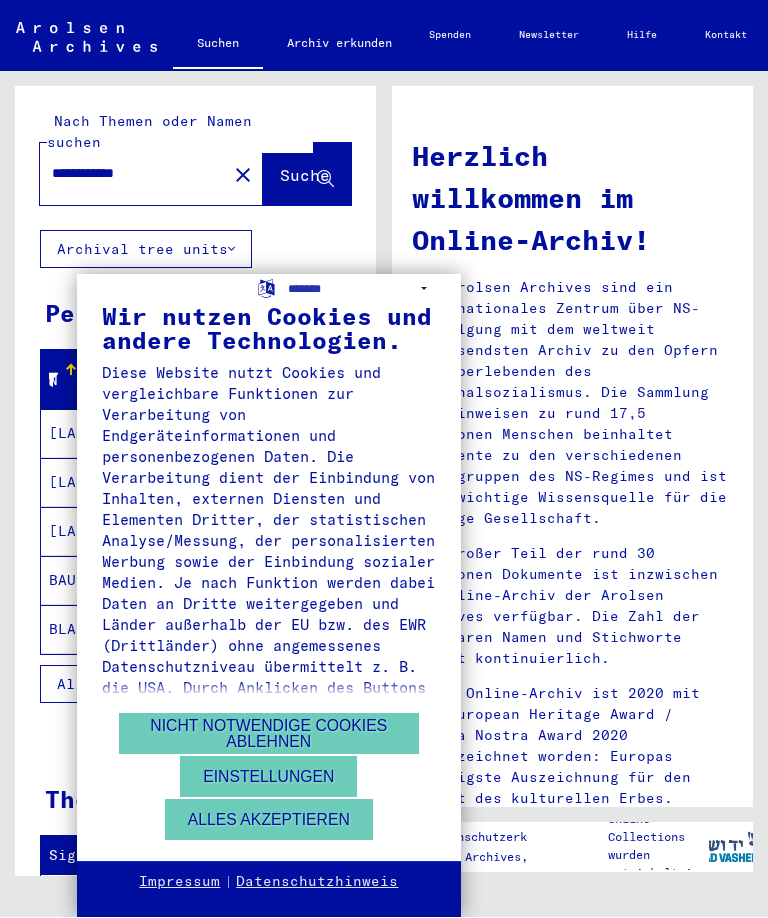 click on "Alles akzeptieren" at bounding box center (269, 820) 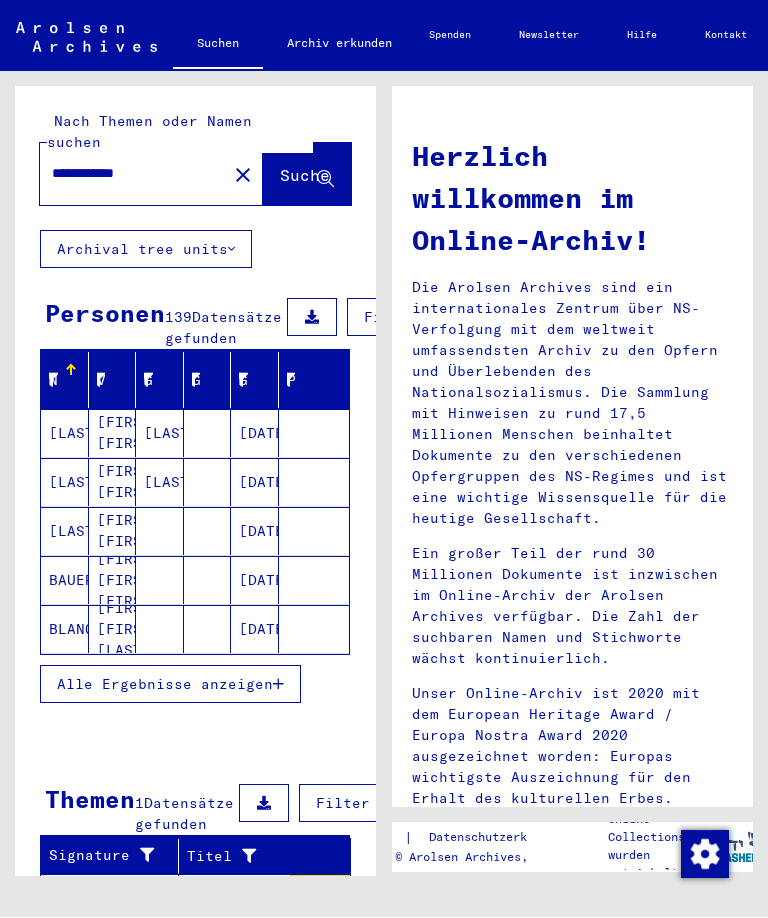 click at bounding box center [705, 855] 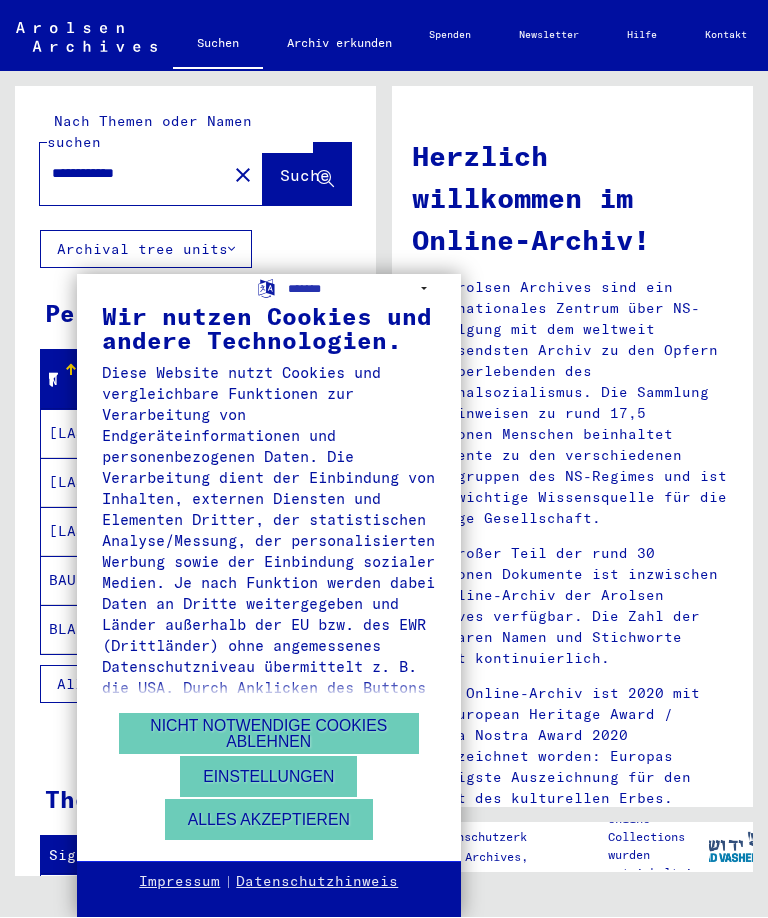 click on "Alles akzeptieren" at bounding box center [269, 820] 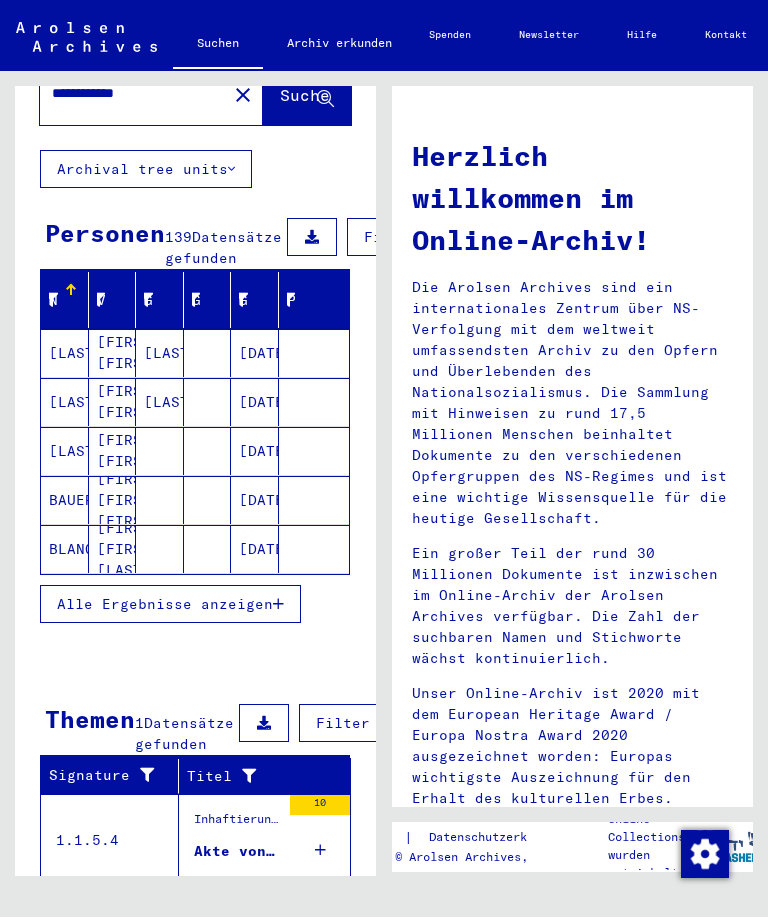 scroll, scrollTop: 81, scrollLeft: 0, axis: vertical 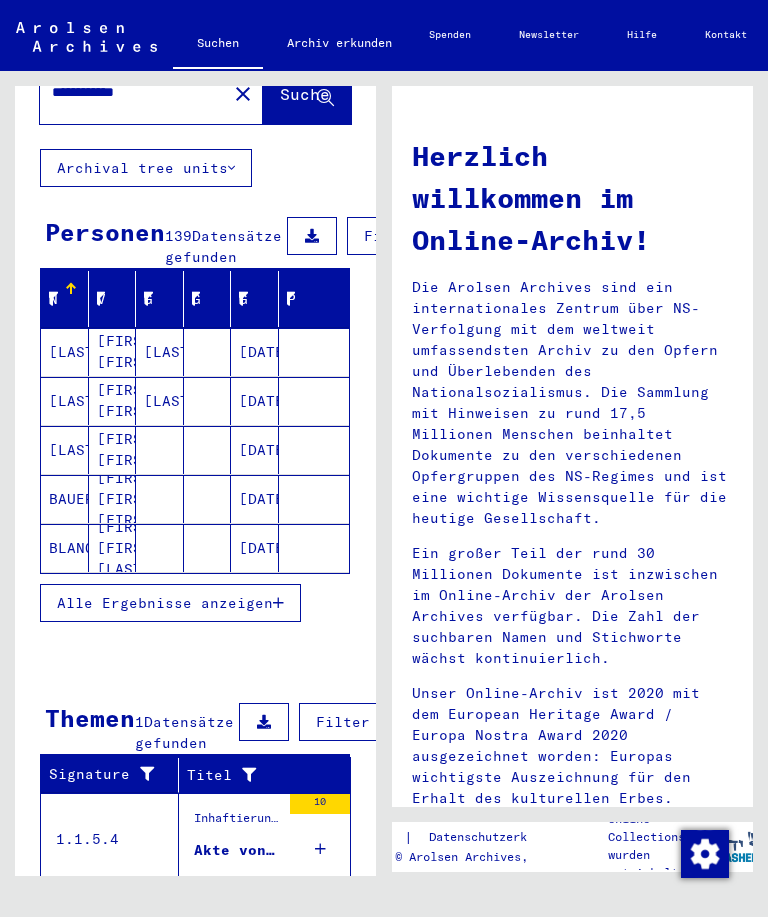 click on "Alle Ergebnisse anzeigen" at bounding box center (165, 604) 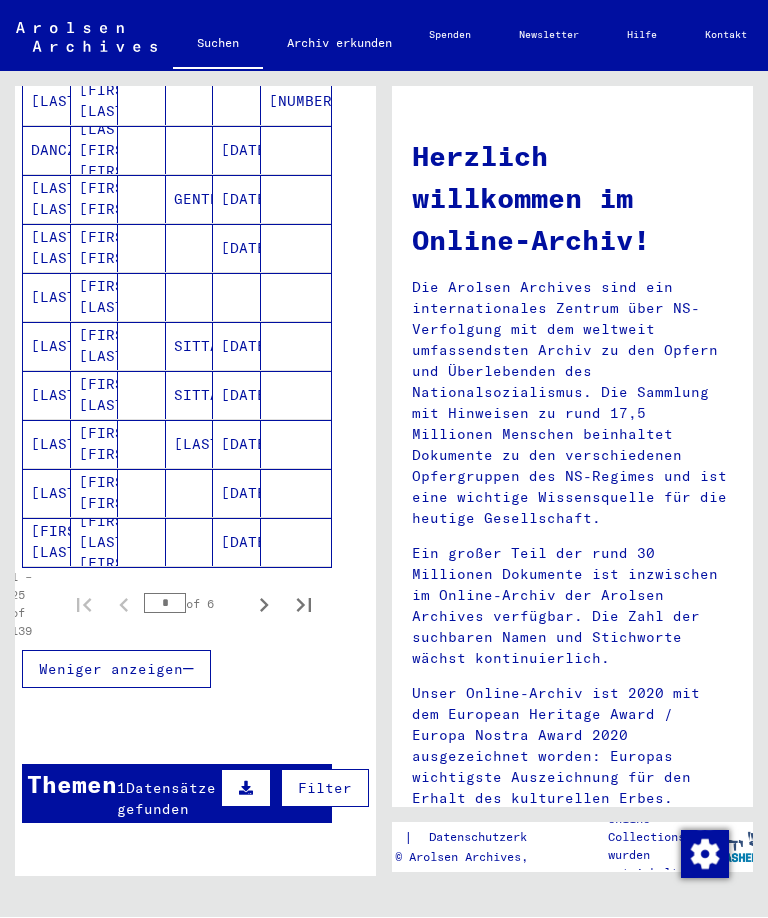 scroll, scrollTop: 1065, scrollLeft: 19, axis: both 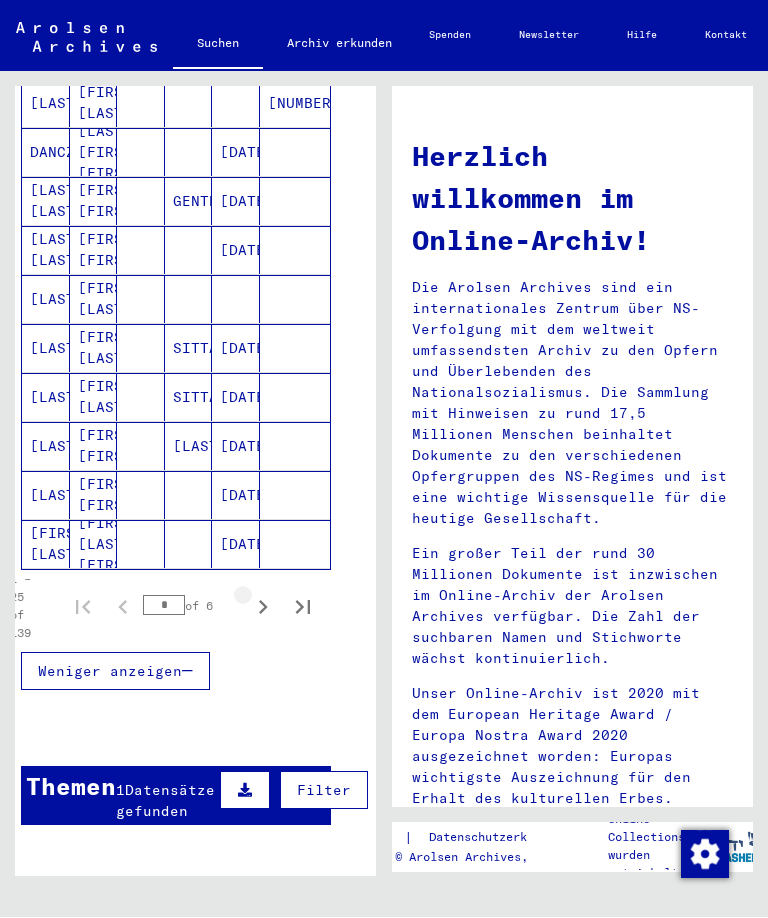 click 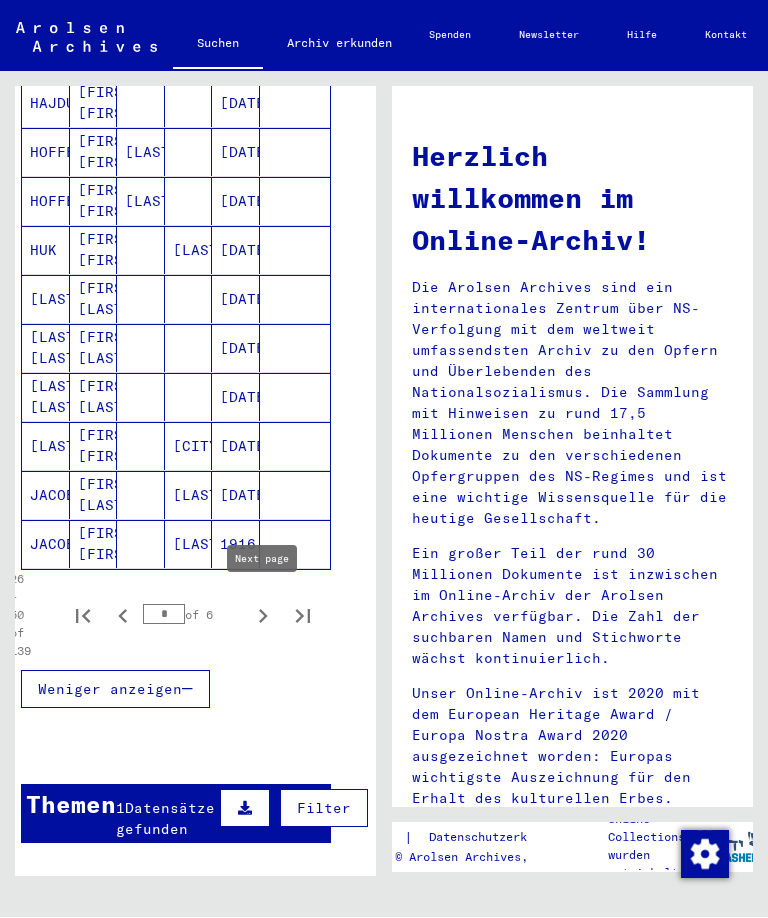 click 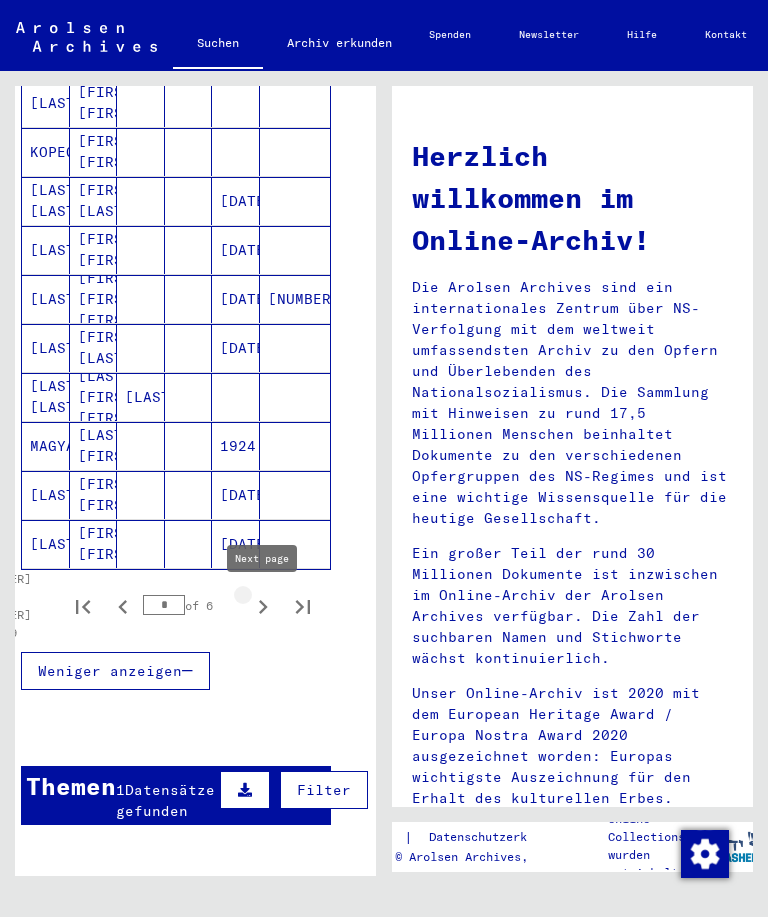 type on "*" 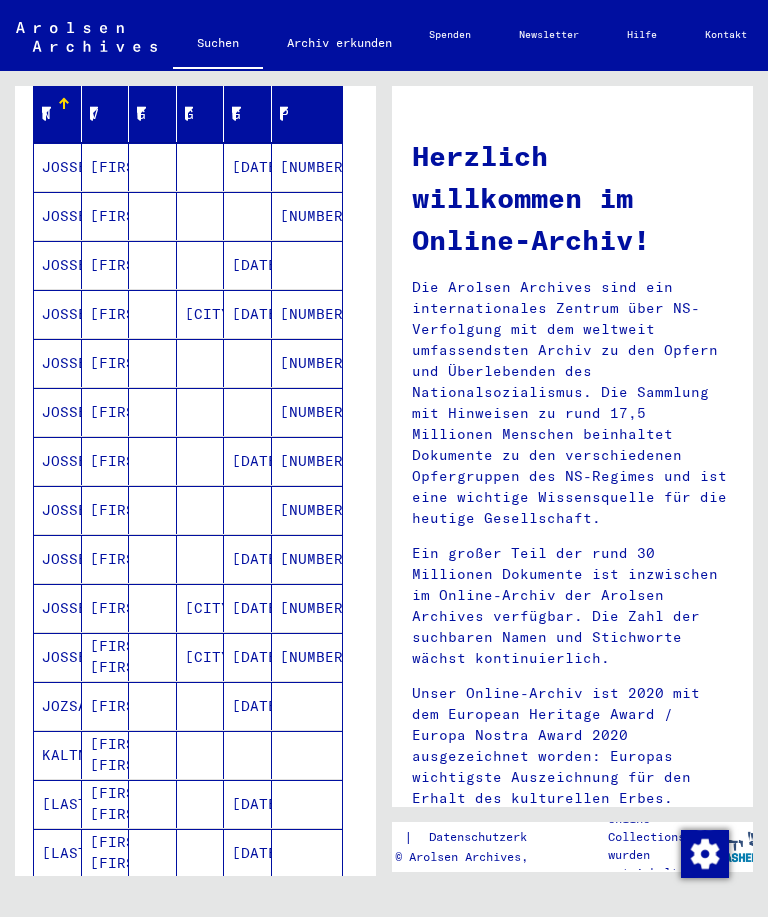 scroll, scrollTop: 264, scrollLeft: 8, axis: both 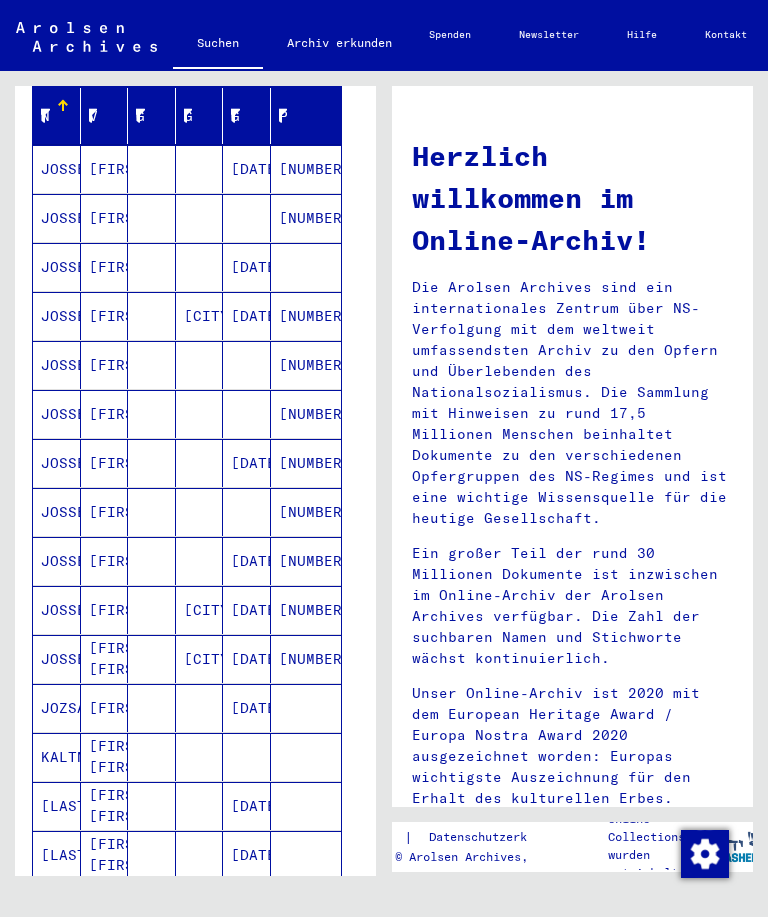 click on "JOSSE" at bounding box center (57, 219) 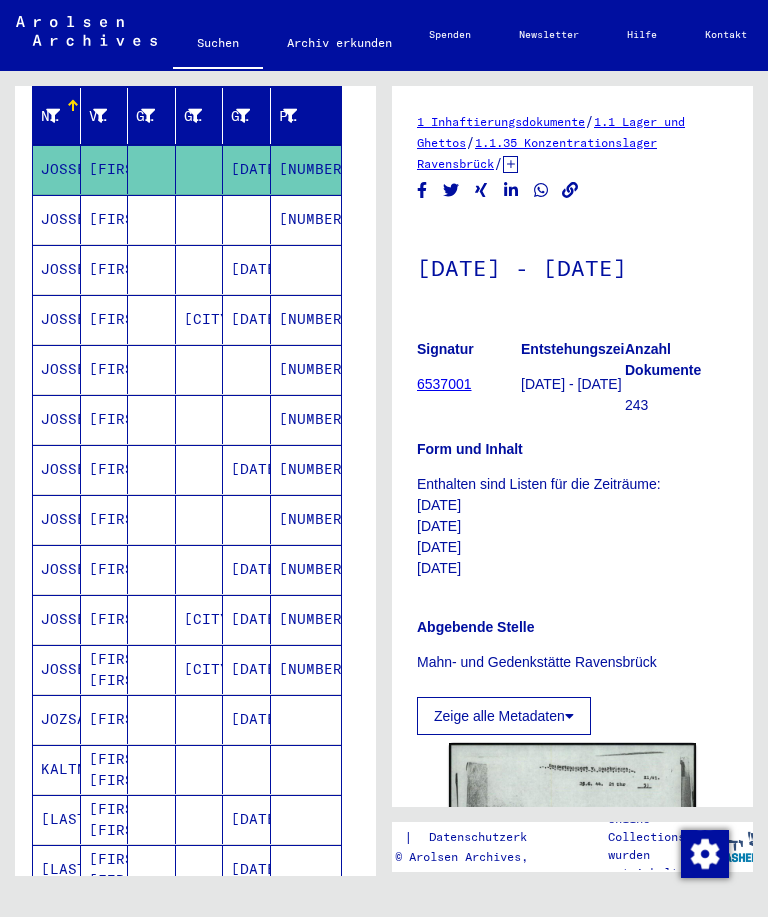 scroll, scrollTop: 0, scrollLeft: 0, axis: both 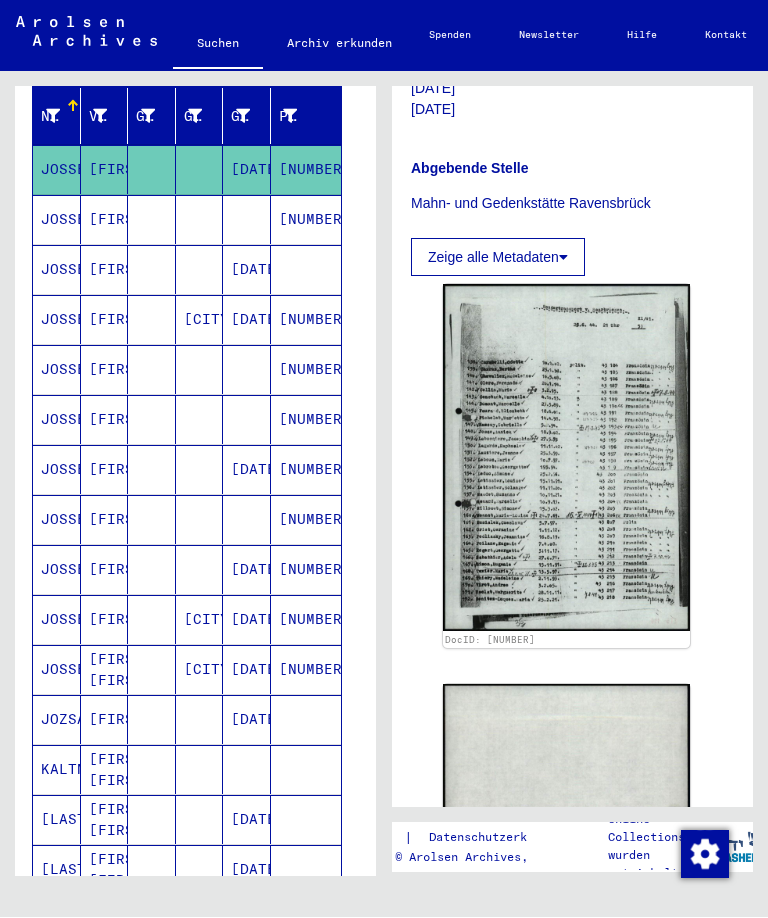 click 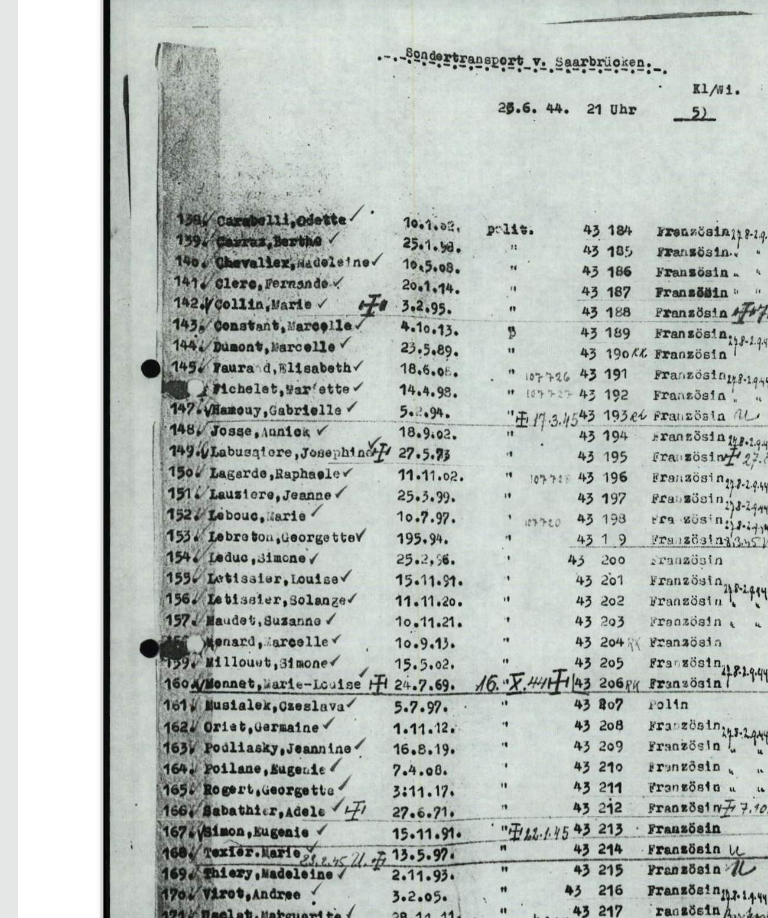 scroll, scrollTop: 459, scrollLeft: 31, axis: both 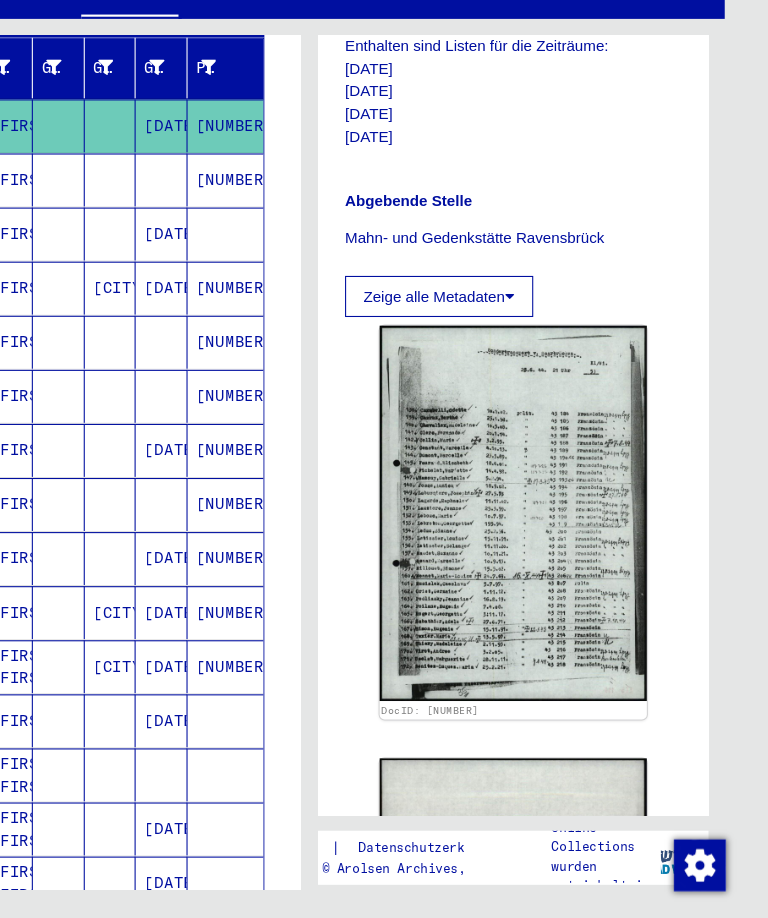 click 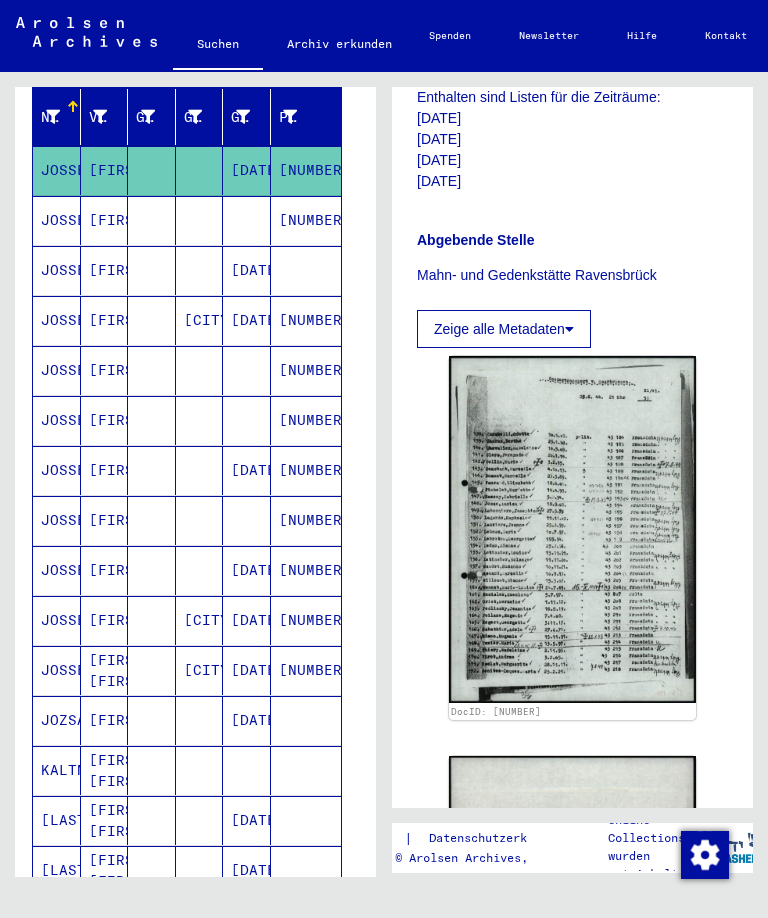 scroll, scrollTop: 0, scrollLeft: 0, axis: both 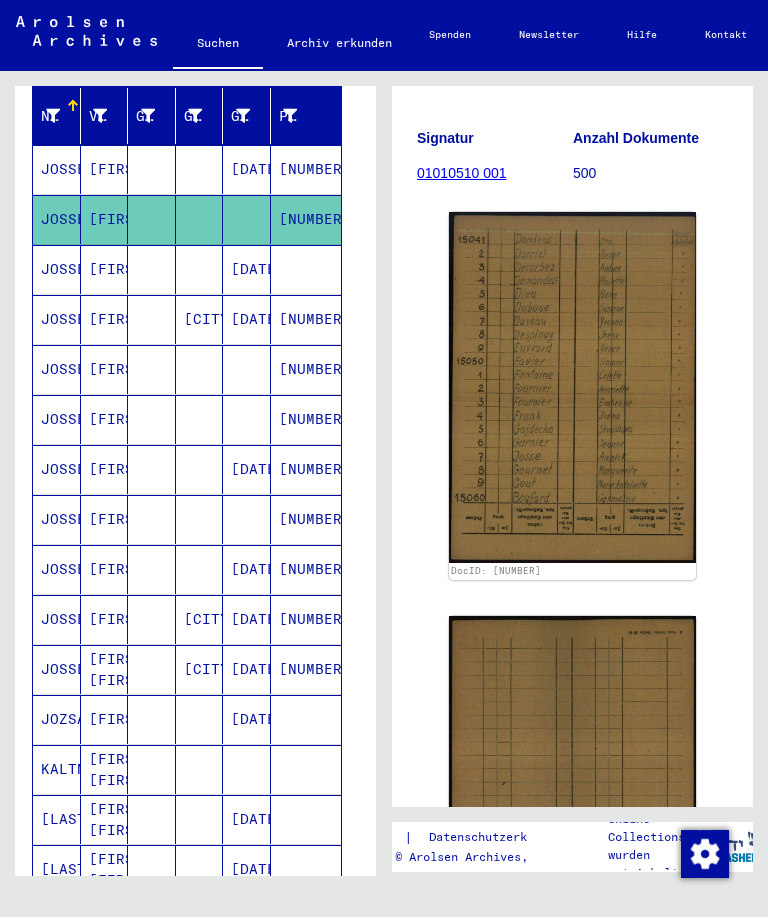 click on "JOSSE" at bounding box center (57, 320) 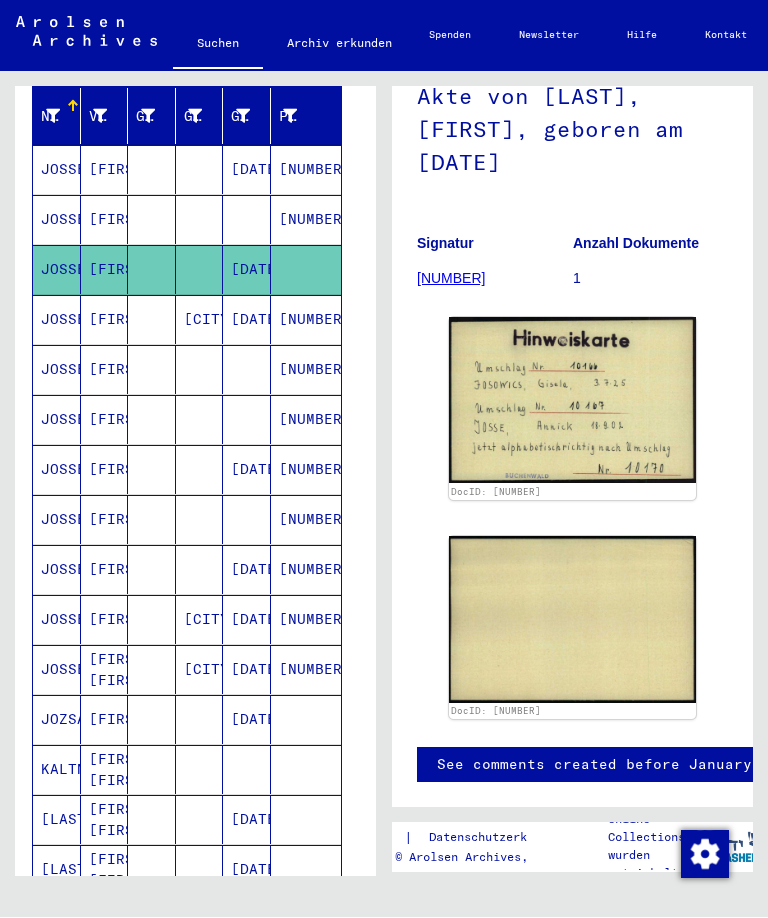 scroll, scrollTop: 0, scrollLeft: 0, axis: both 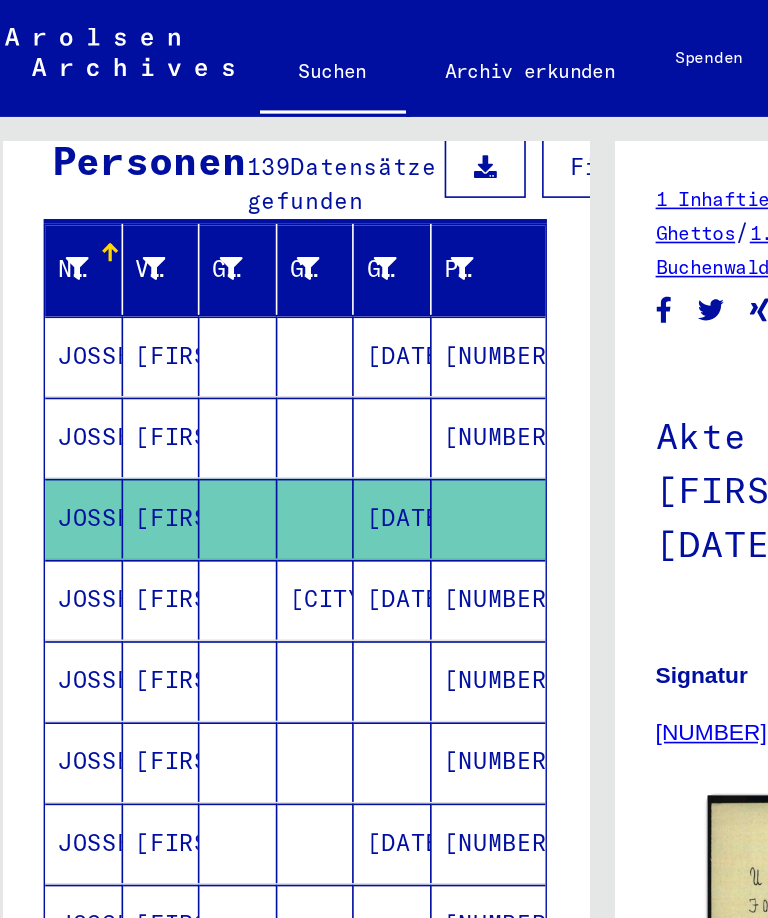 click on "JOSSE" at bounding box center (65, 419) 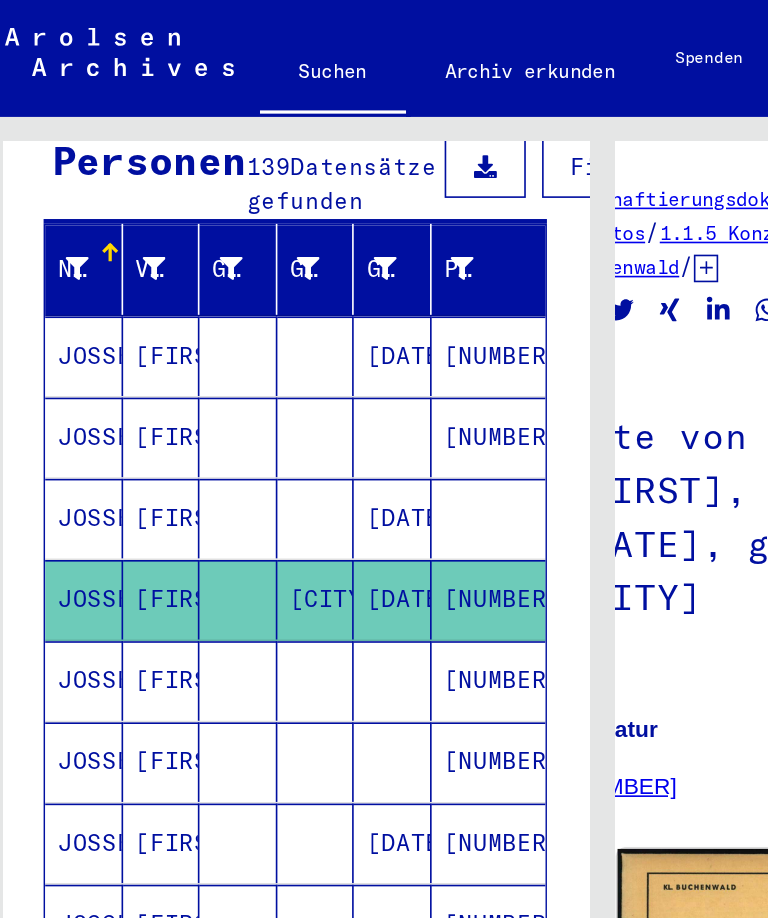 scroll, scrollTop: 0, scrollLeft: 10, axis: horizontal 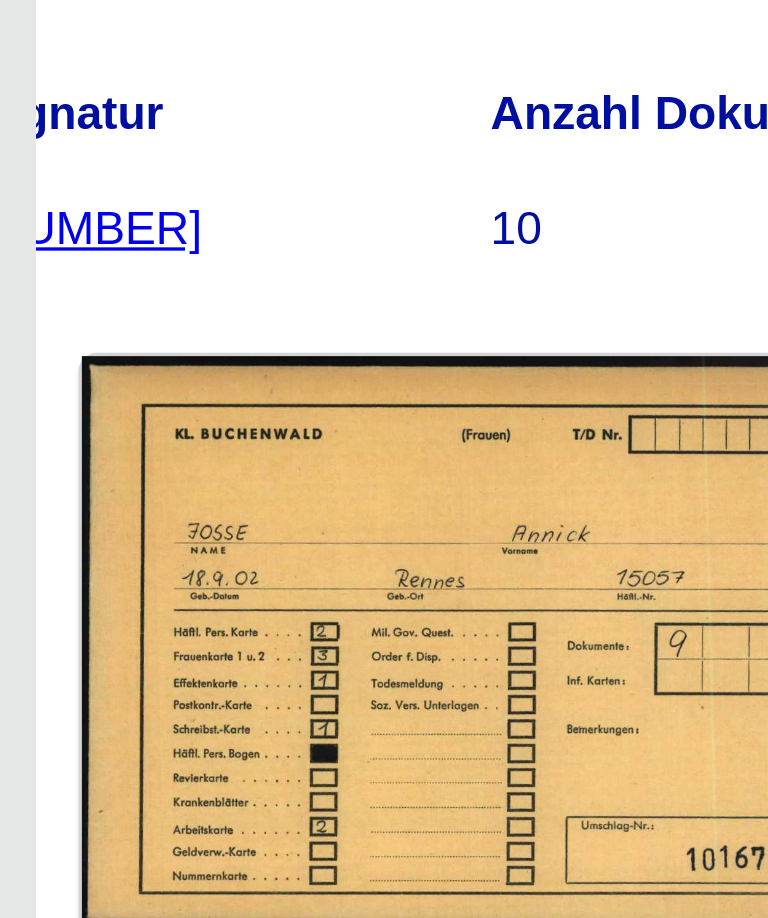 click 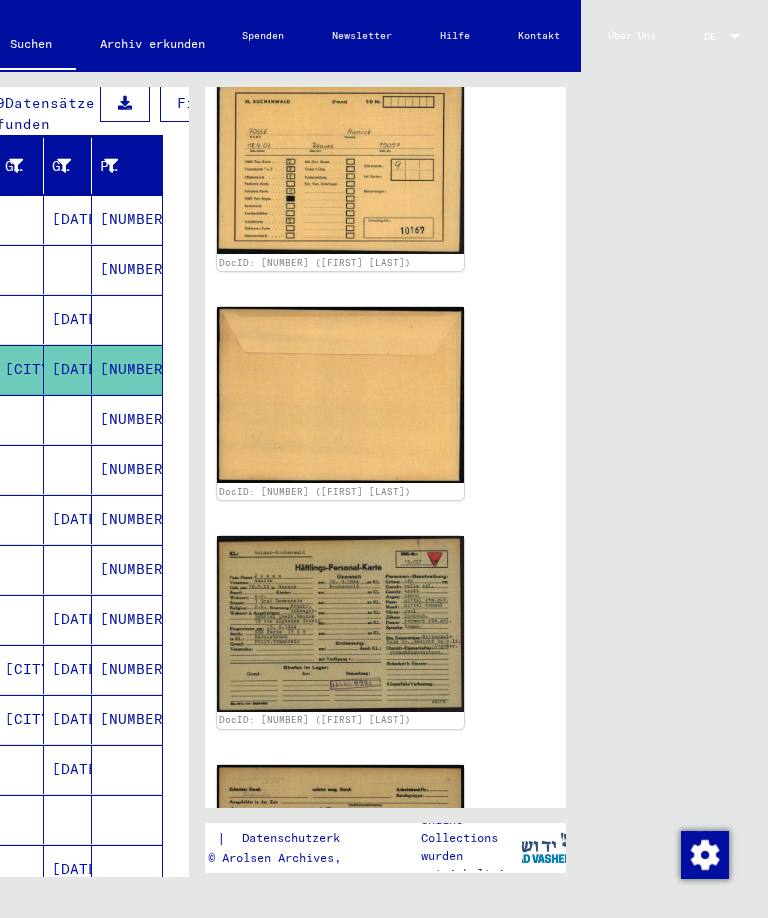 scroll, scrollTop: 456, scrollLeft: 42, axis: both 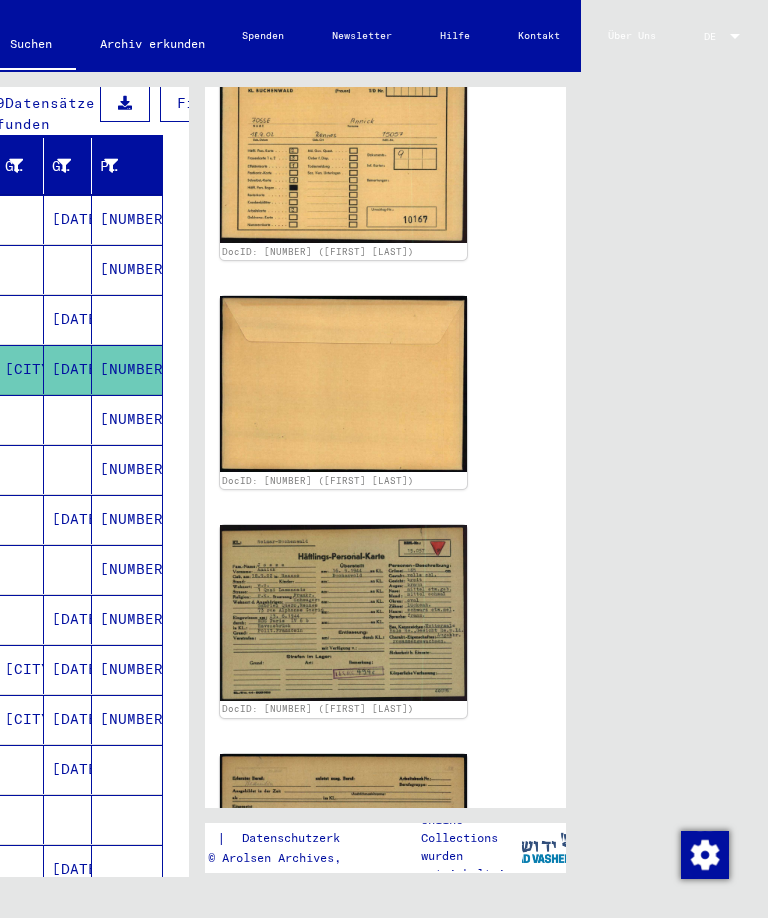 click 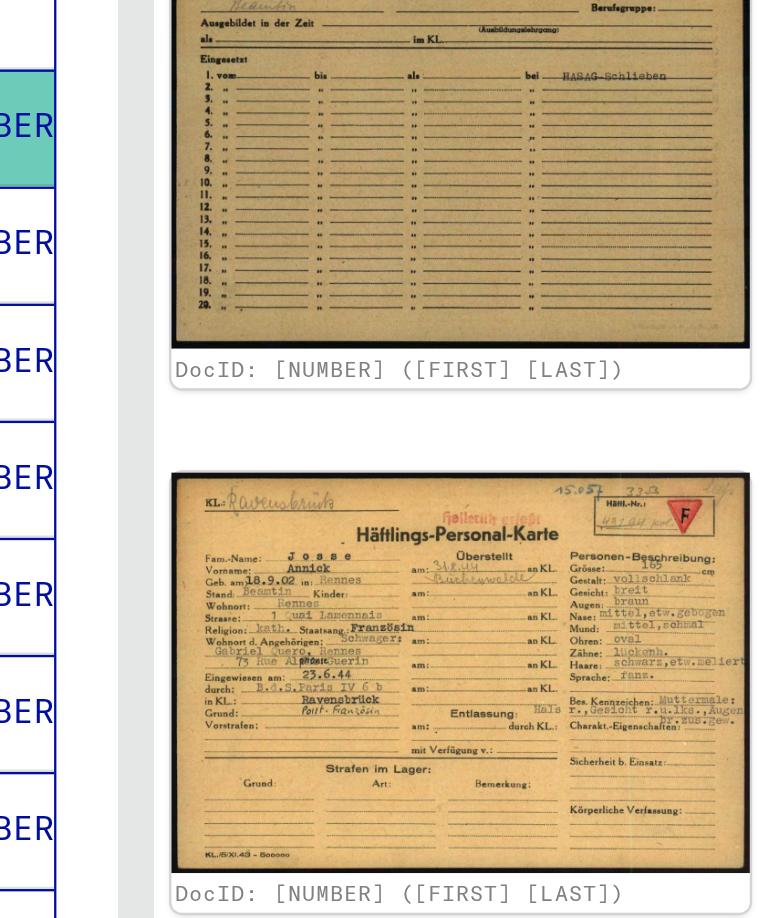 scroll, scrollTop: 921, scrollLeft: 49, axis: both 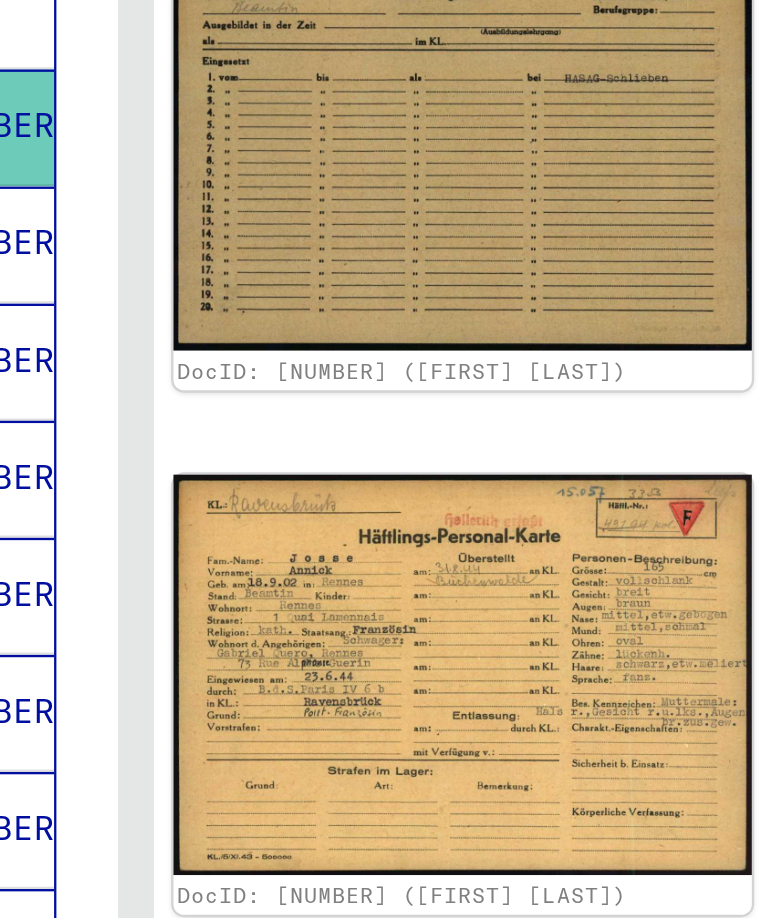 click 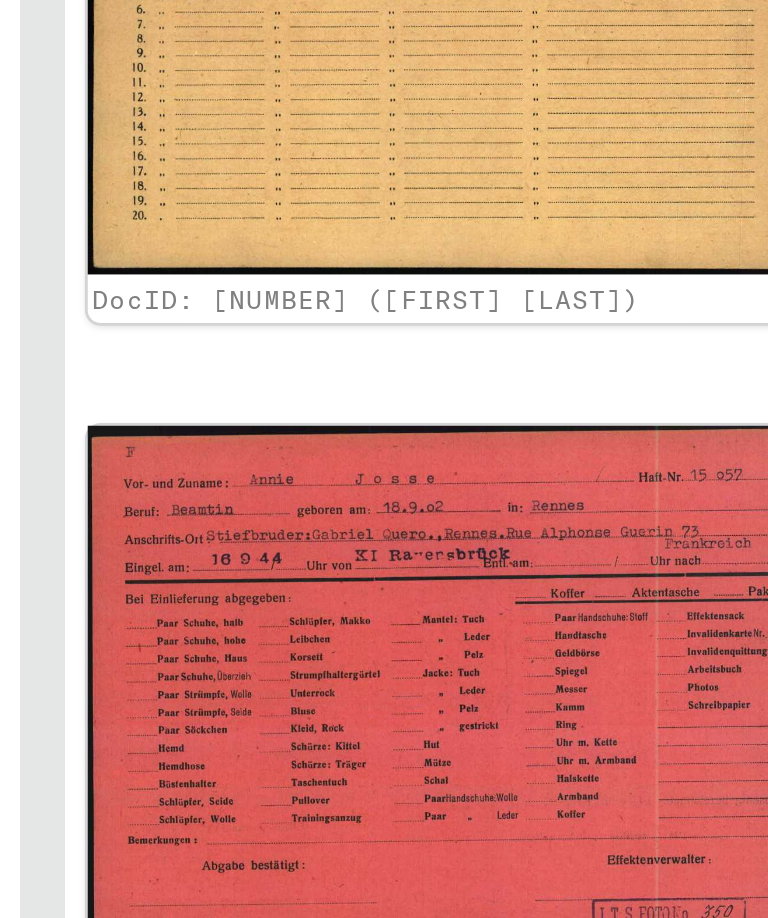 scroll, scrollTop: 1365, scrollLeft: 50, axis: both 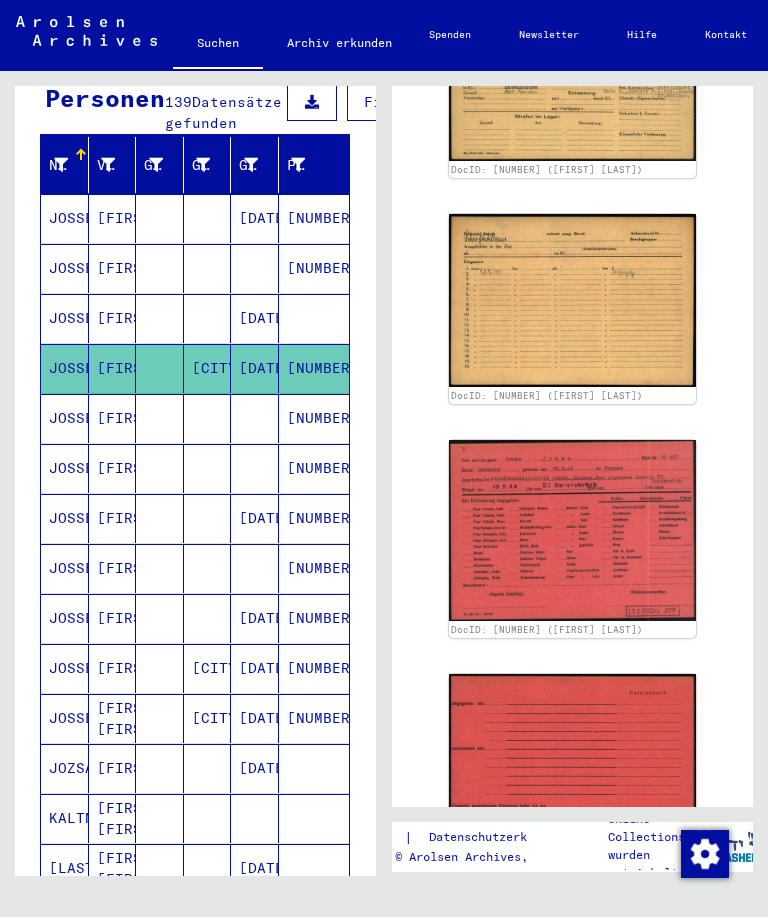 click 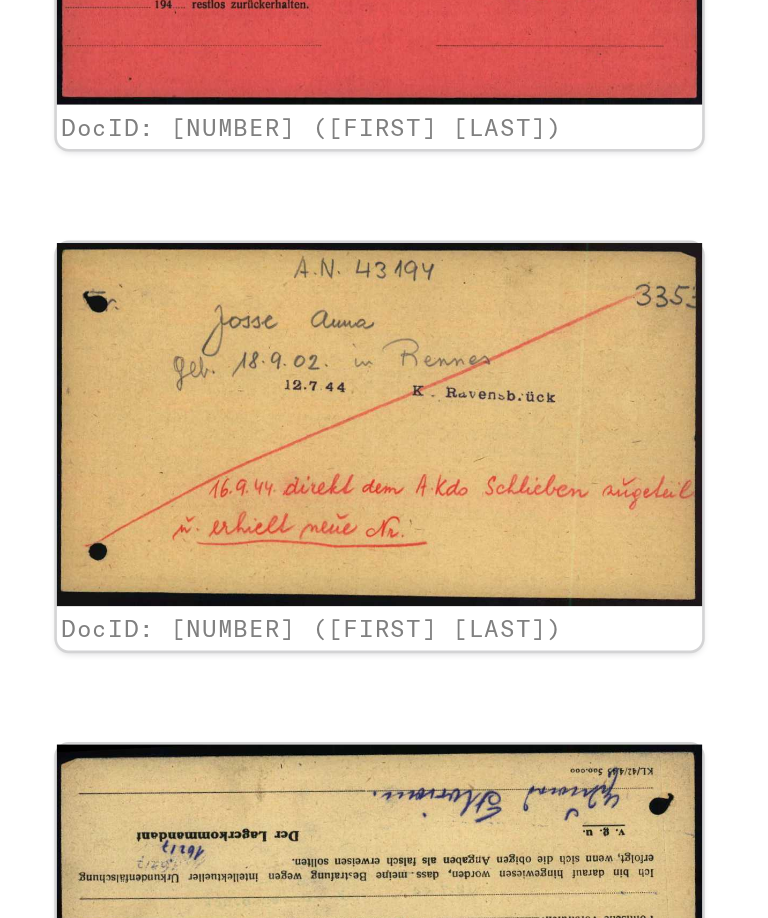 scroll, scrollTop: 1949, scrollLeft: 9, axis: both 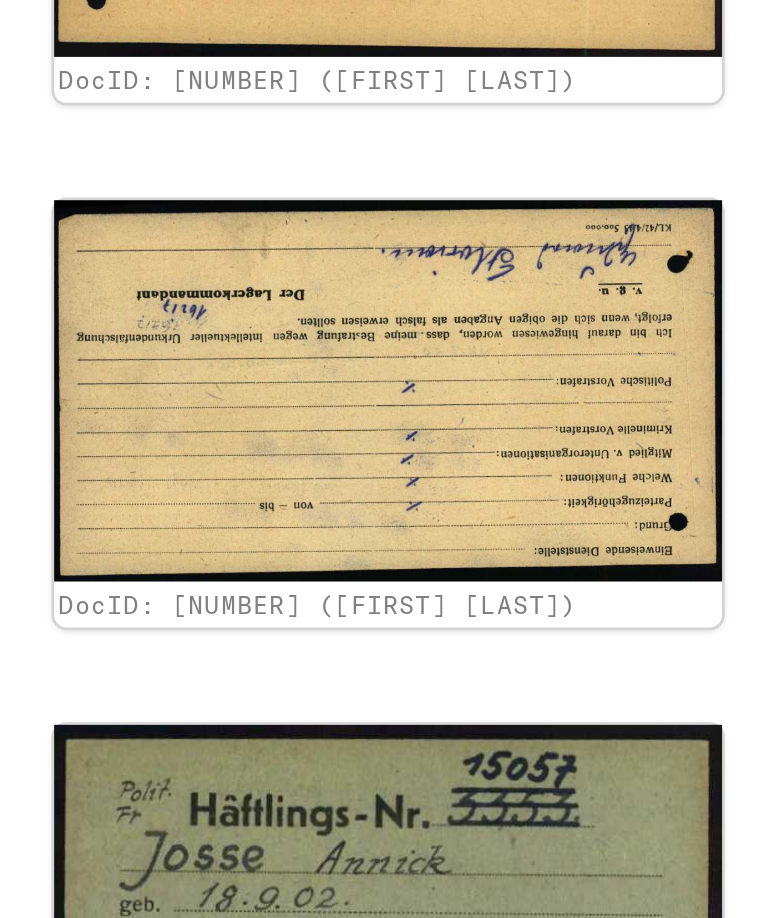 click 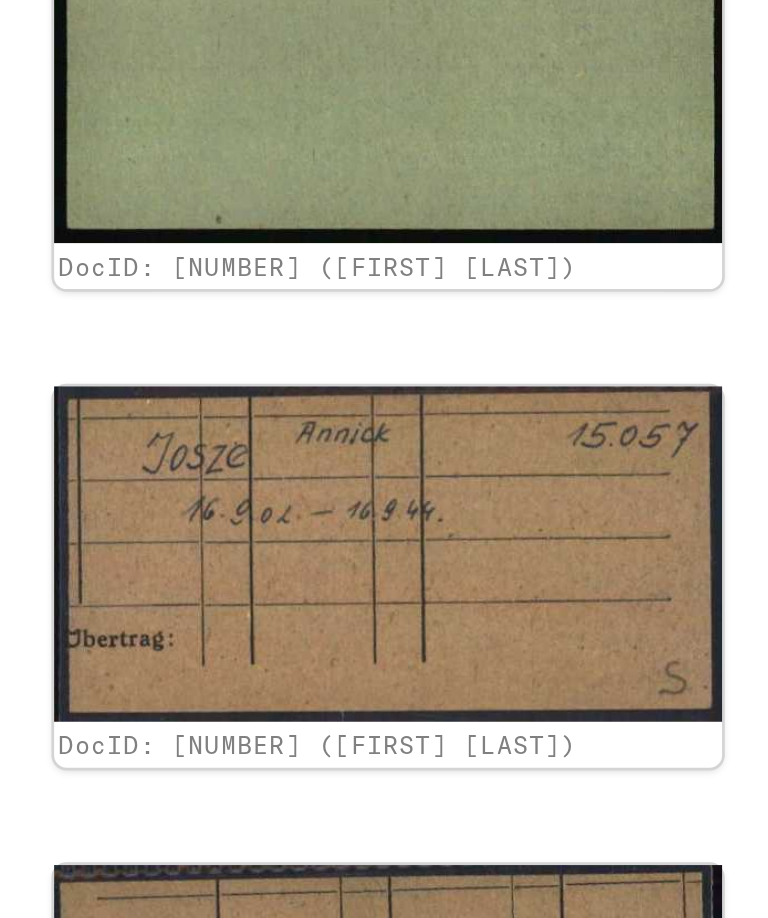 scroll, scrollTop: 3051, scrollLeft: 0, axis: vertical 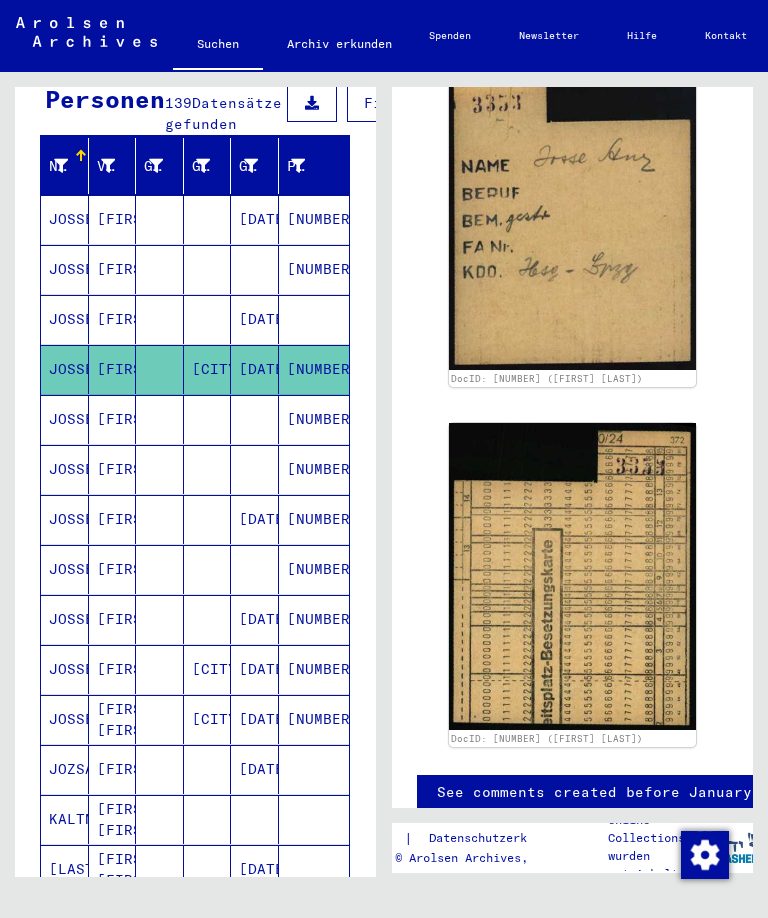 click on "JOSSE" at bounding box center [65, 469] 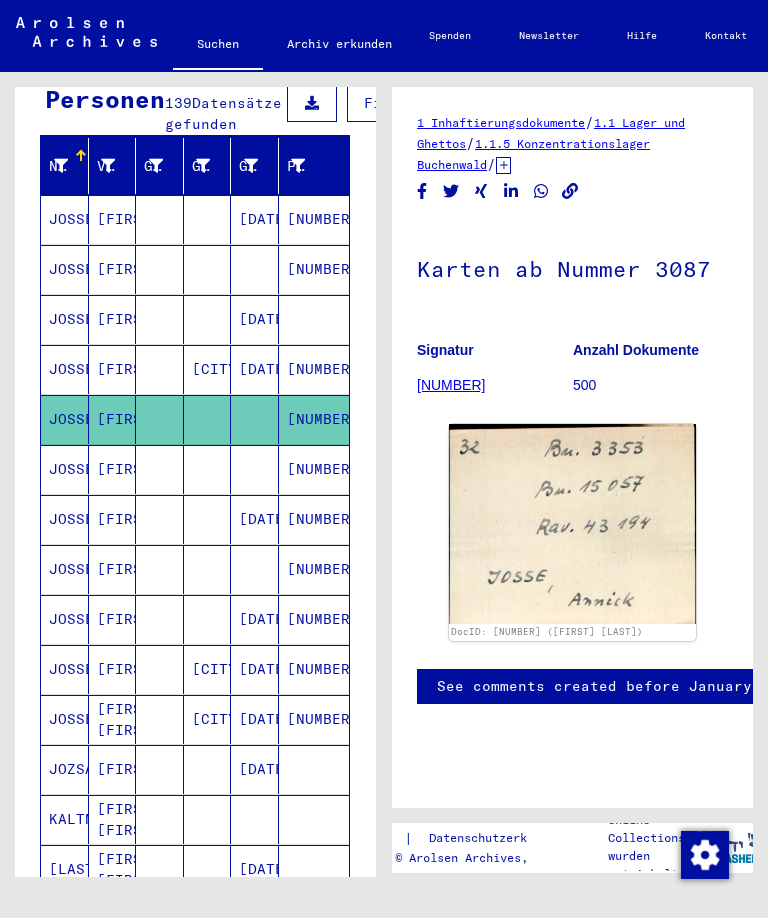 click on "JOSSE" at bounding box center [65, 519] 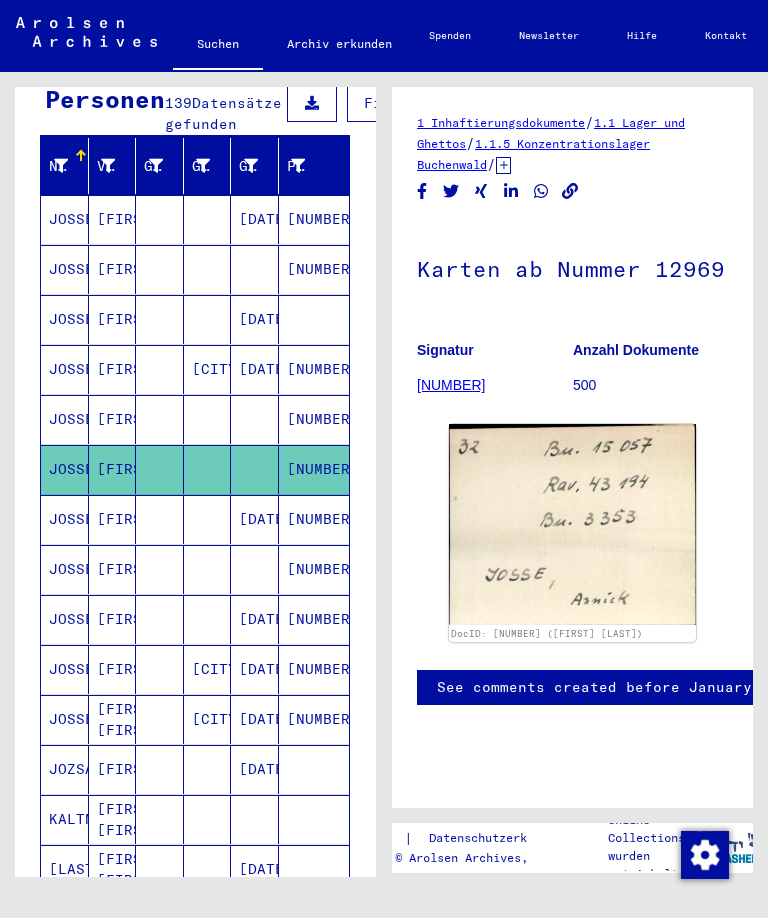 scroll, scrollTop: 0, scrollLeft: 0, axis: both 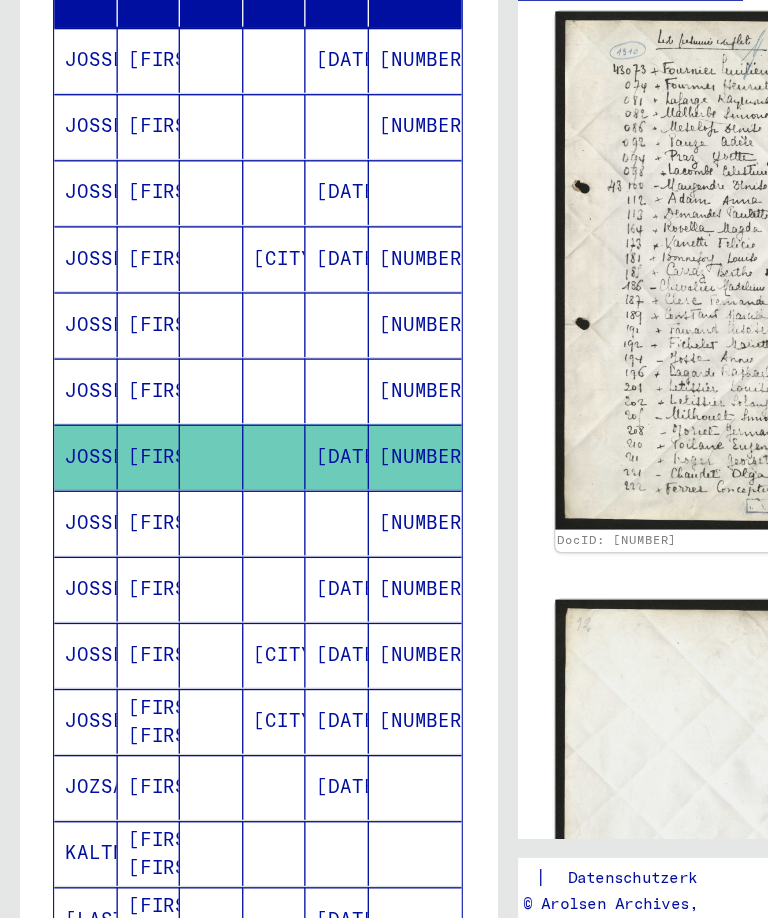 click on "JOSSE" at bounding box center (65, 619) 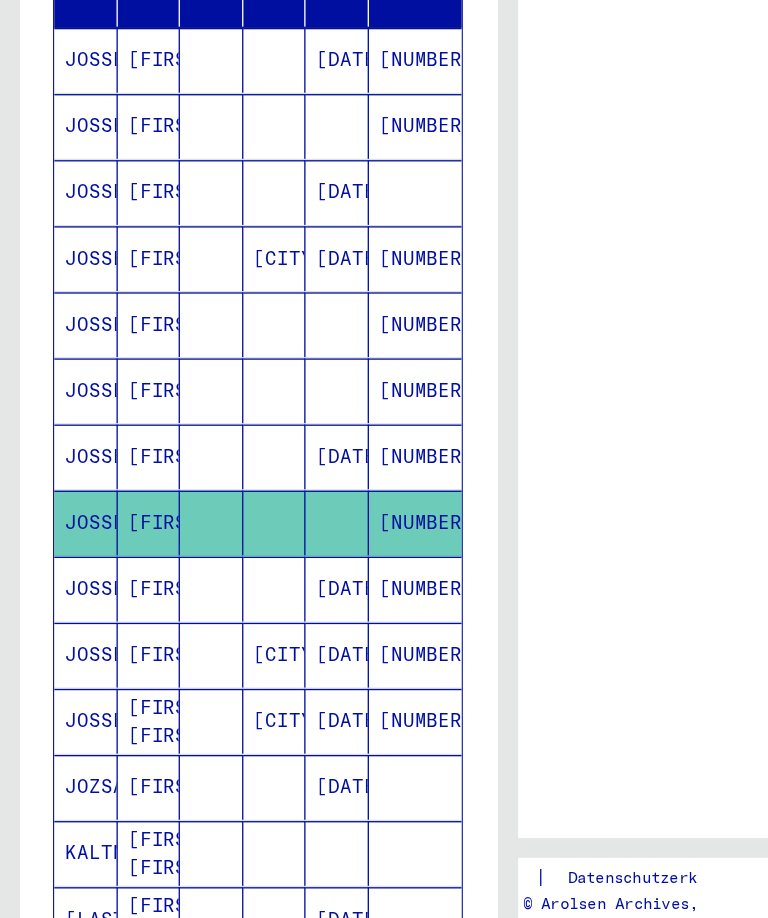 scroll, scrollTop: 0, scrollLeft: 0, axis: both 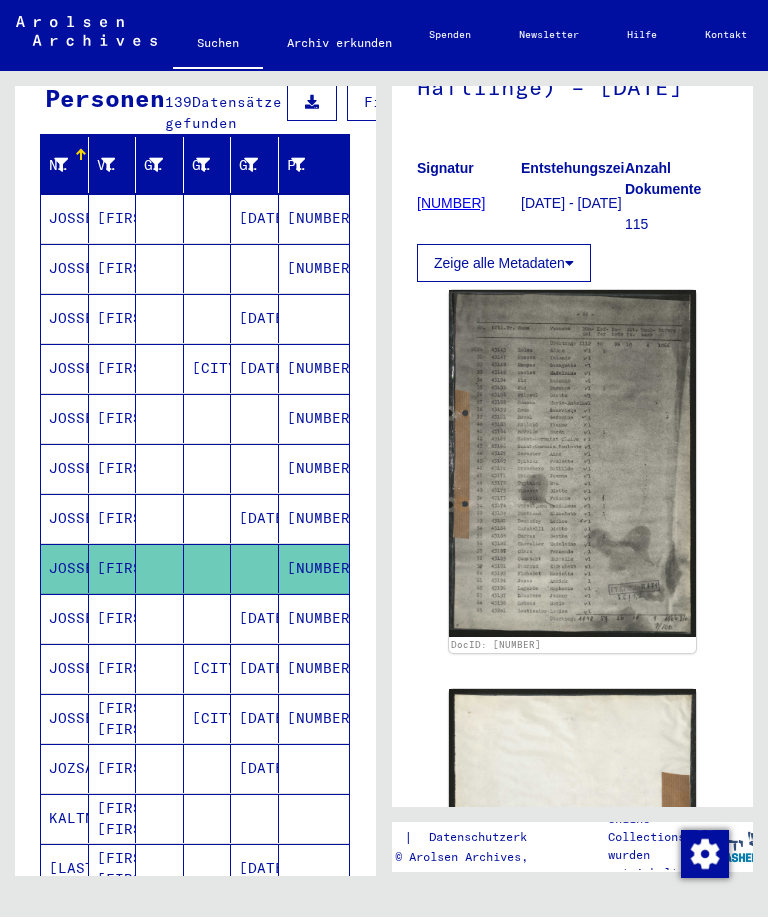 click on "JOSSE" at bounding box center [65, 669] 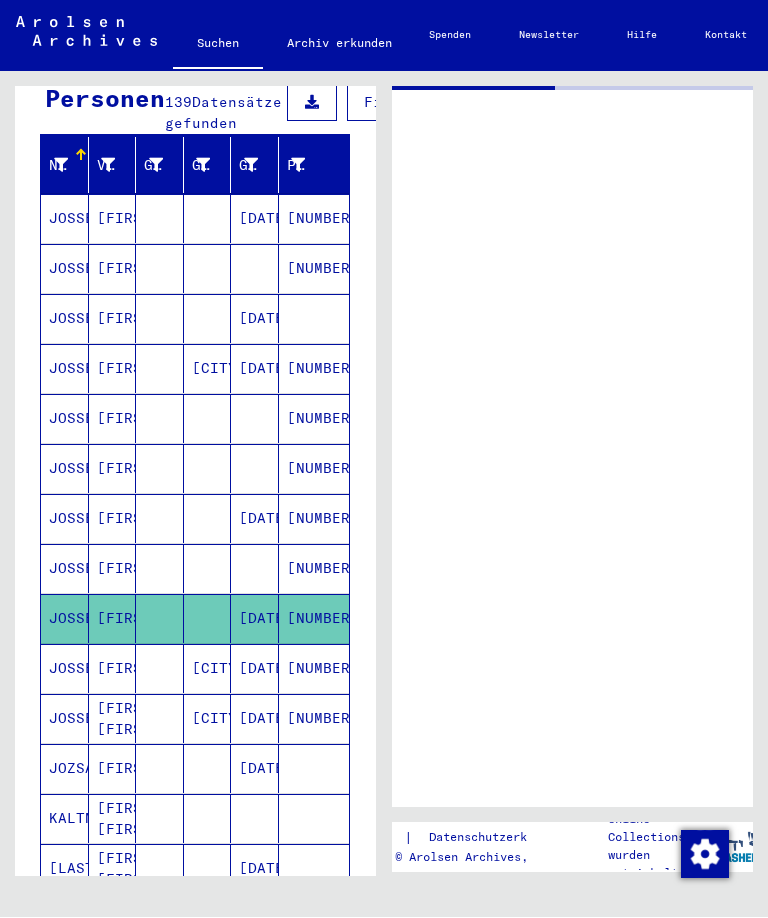 scroll, scrollTop: 0, scrollLeft: 0, axis: both 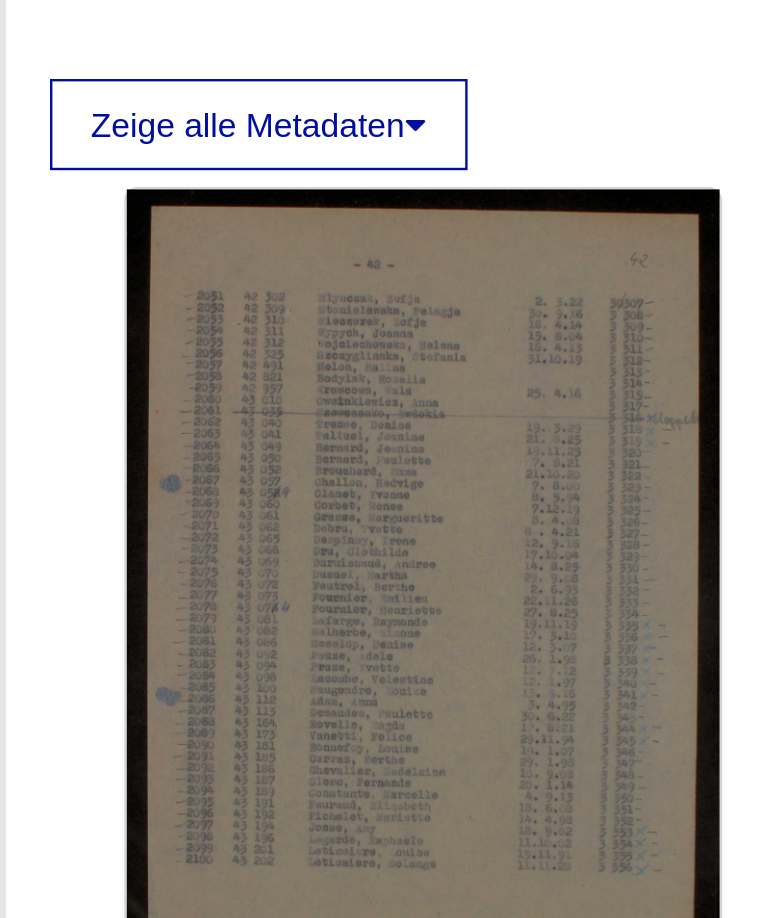 click 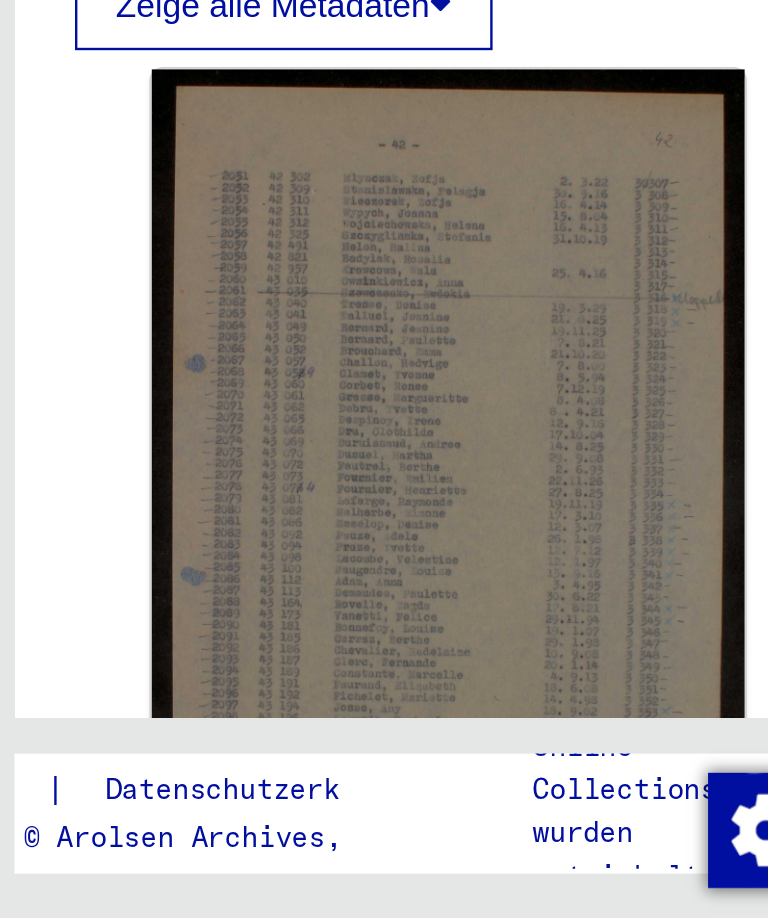 scroll, scrollTop: 0, scrollLeft: 0, axis: both 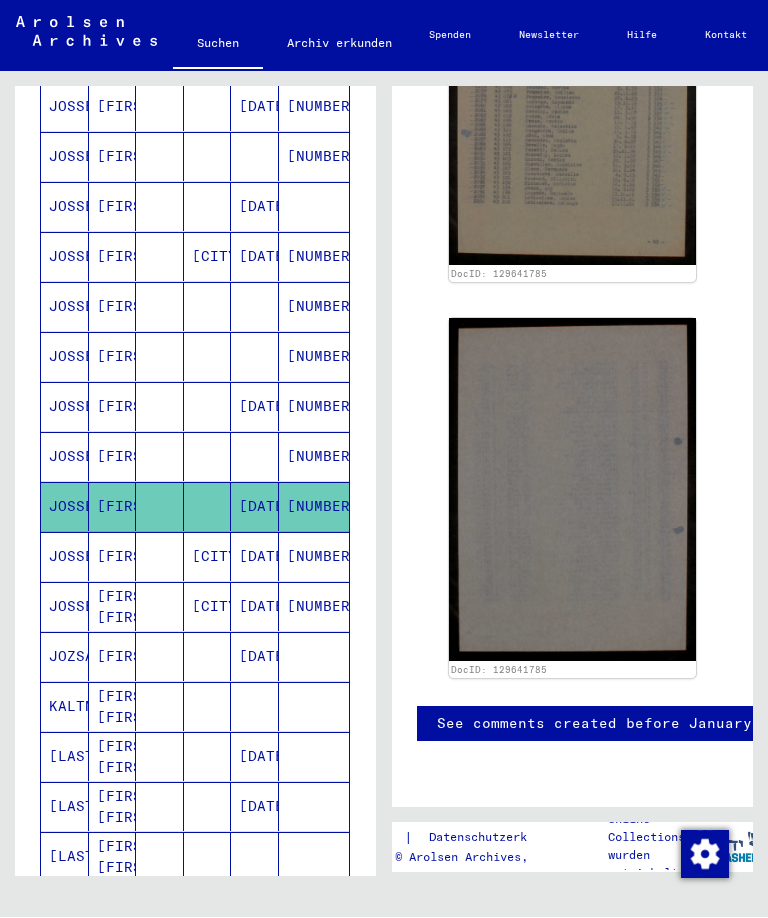 click on "JOSSE" at bounding box center [65, 607] 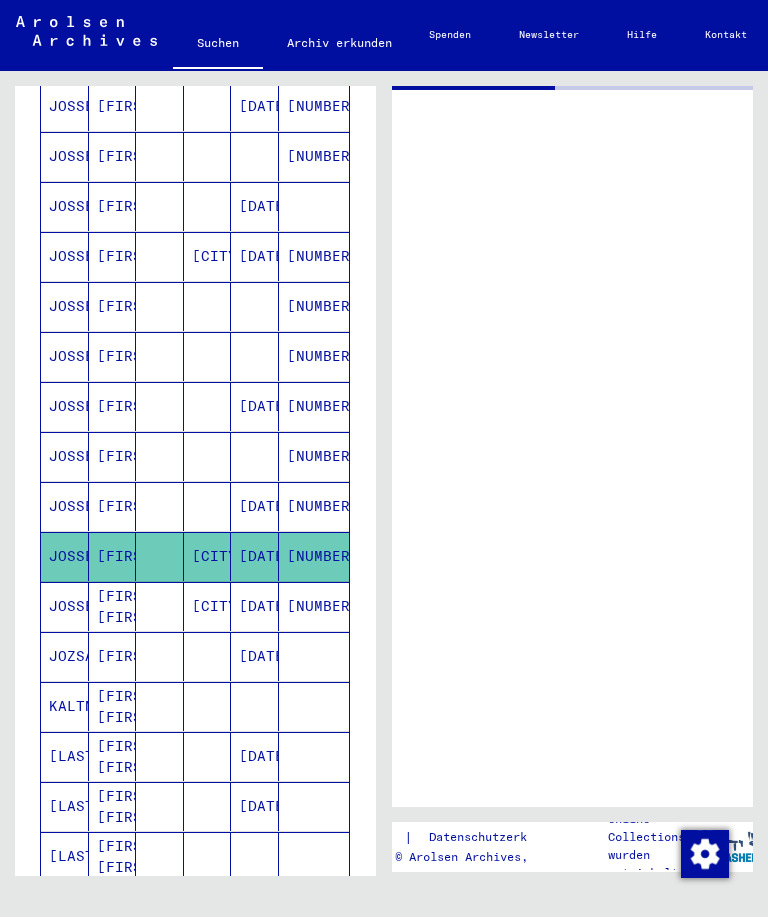 scroll, scrollTop: 0, scrollLeft: 0, axis: both 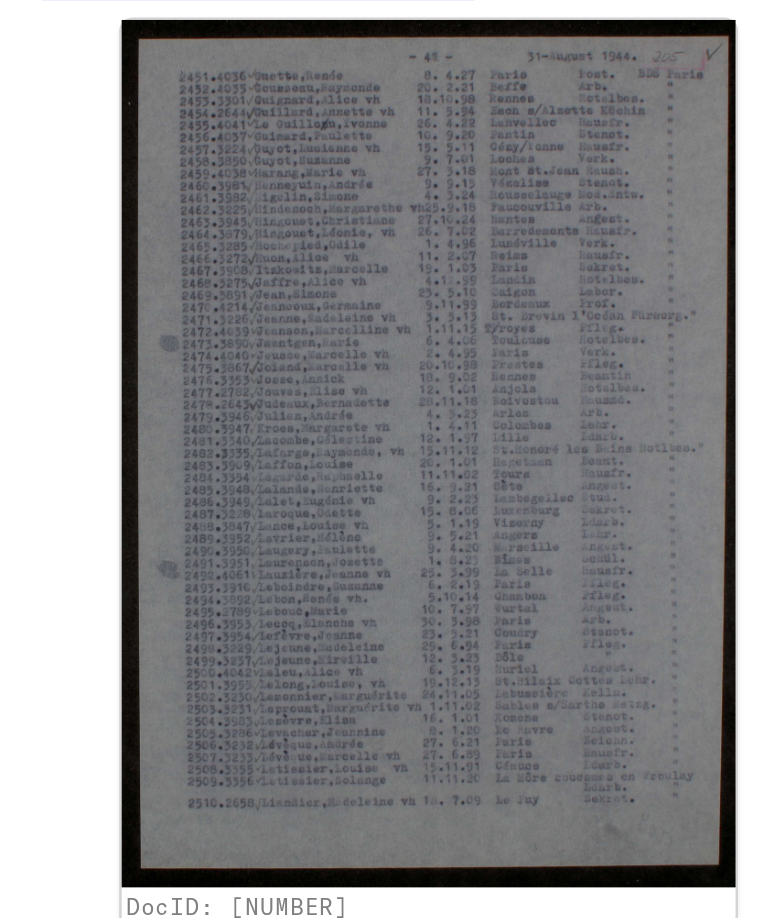 click on "DocID: [NUMBER] DocID: [NUMBER]" 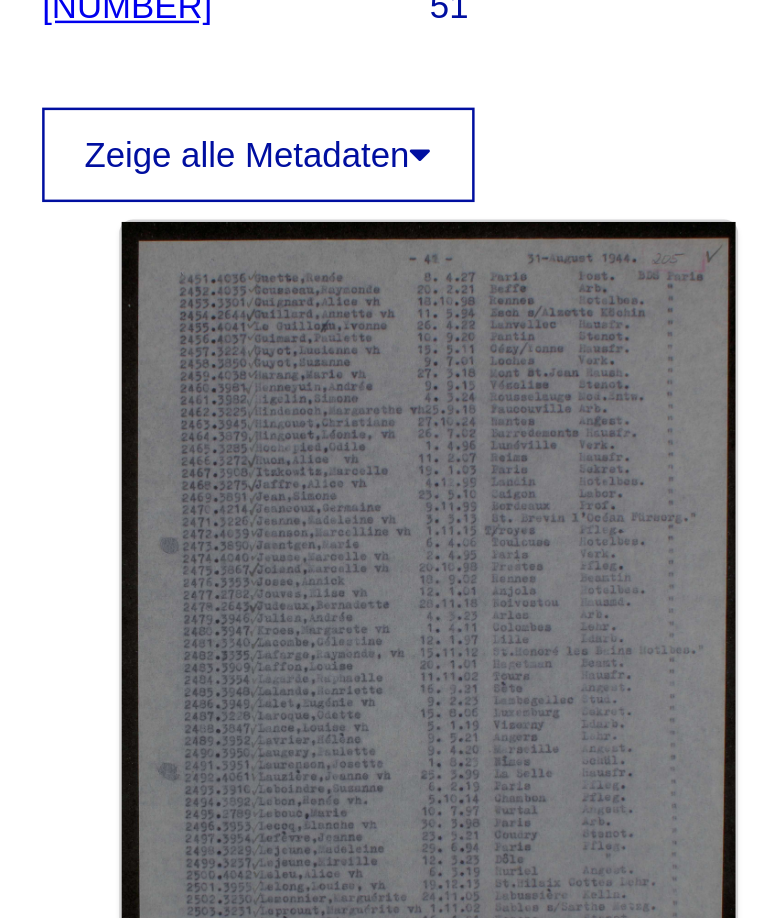 scroll, scrollTop: 190, scrollLeft: 0, axis: vertical 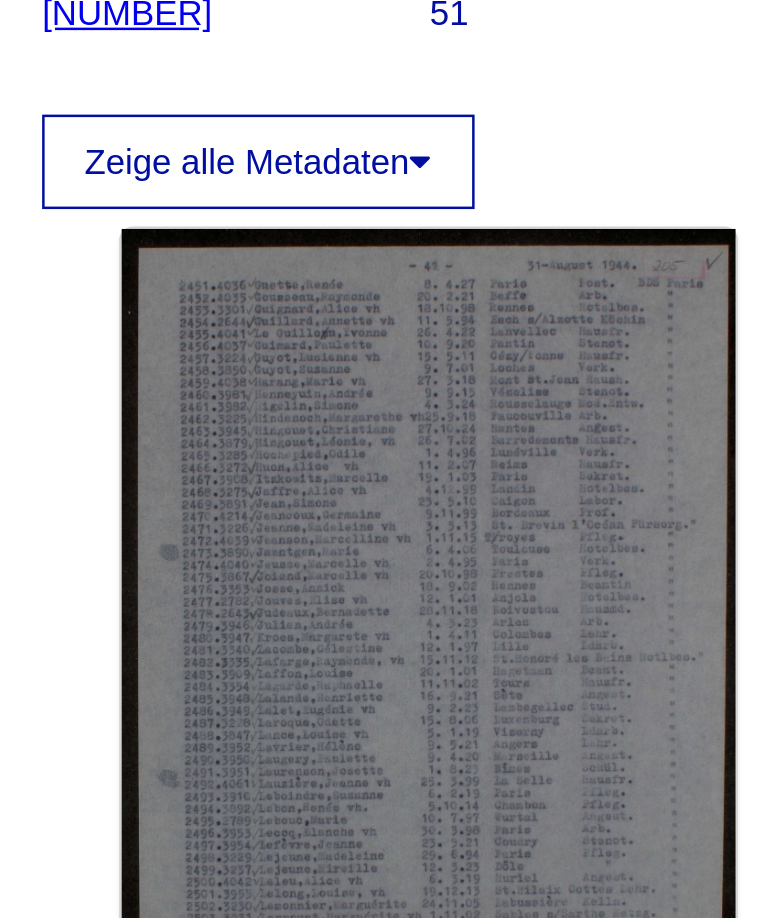 click on "DocID: [NUMBER] DocID: [NUMBER]" 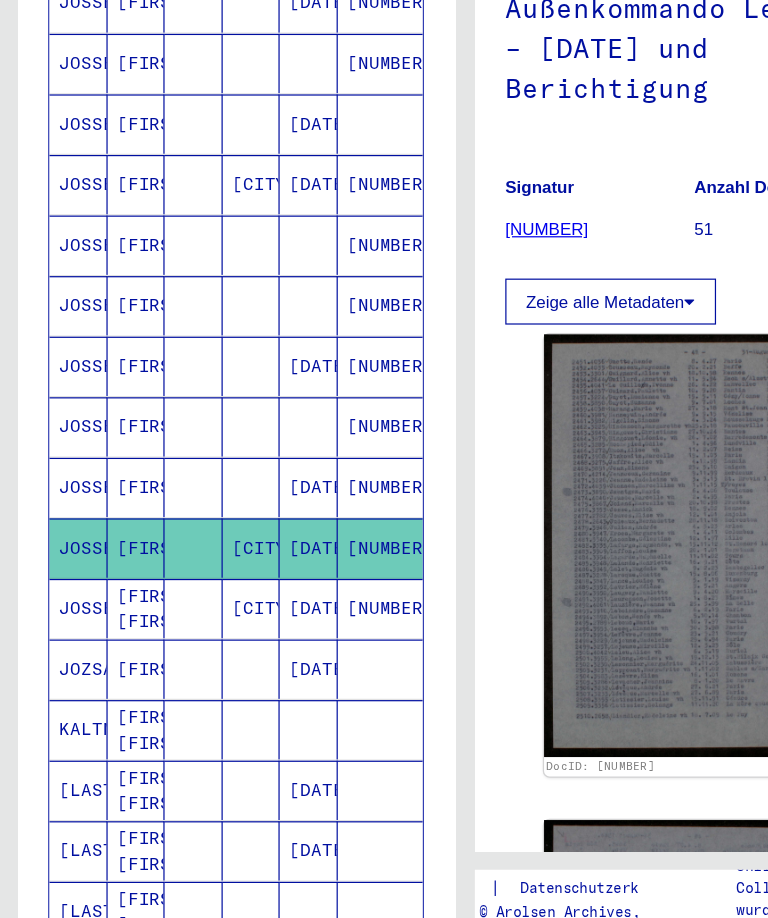 click on "JOSSE" at bounding box center (65, 657) 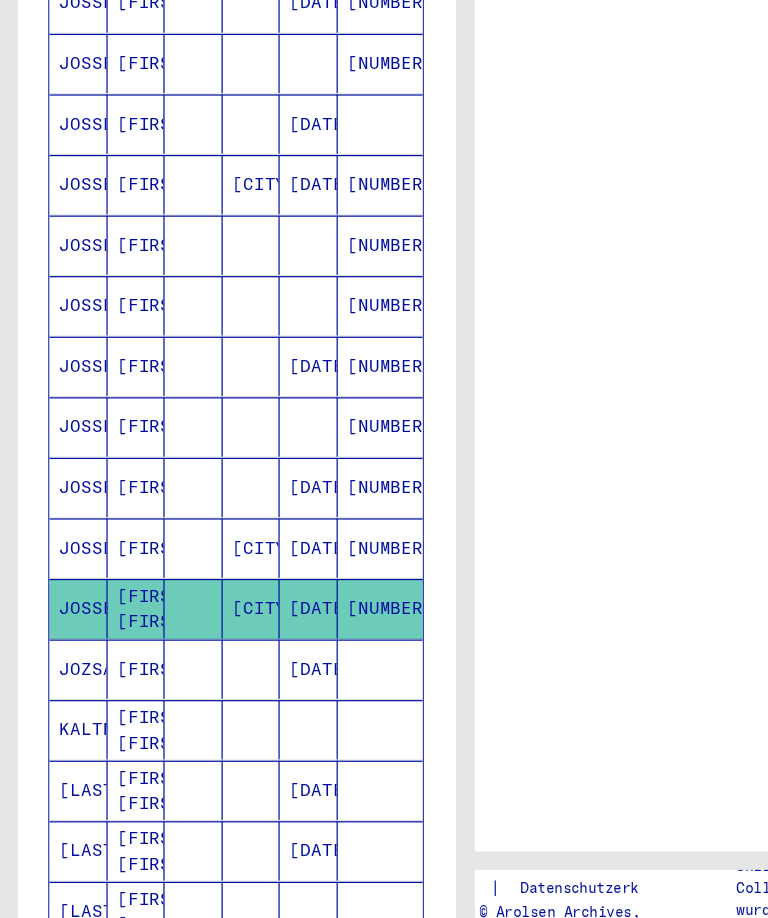 scroll, scrollTop: 0, scrollLeft: 0, axis: both 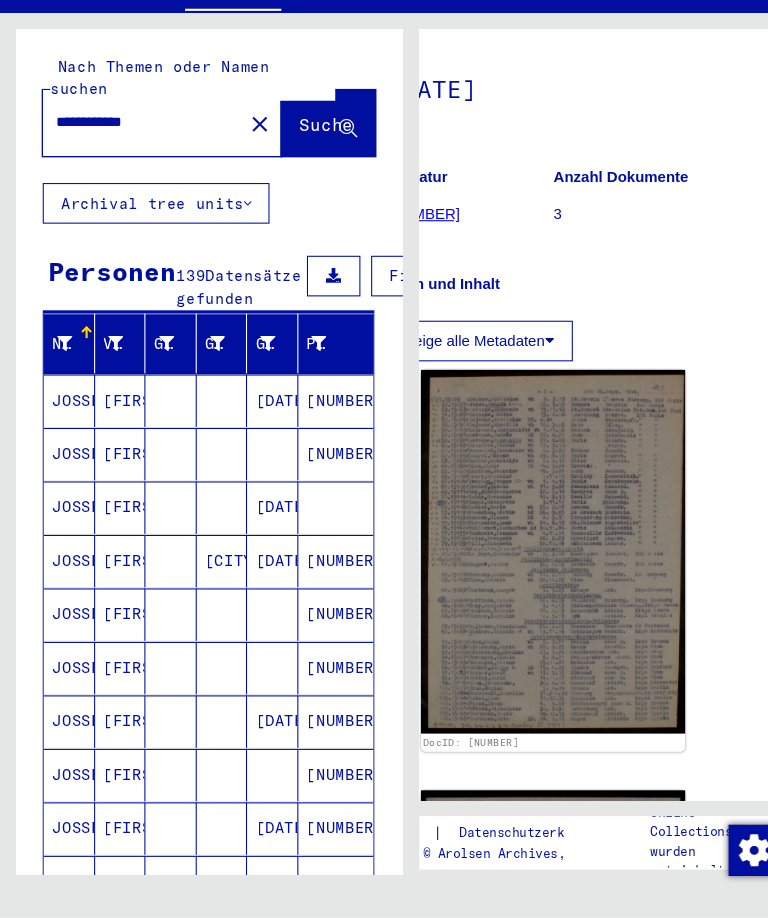 click on "**********" at bounding box center [133, 174] 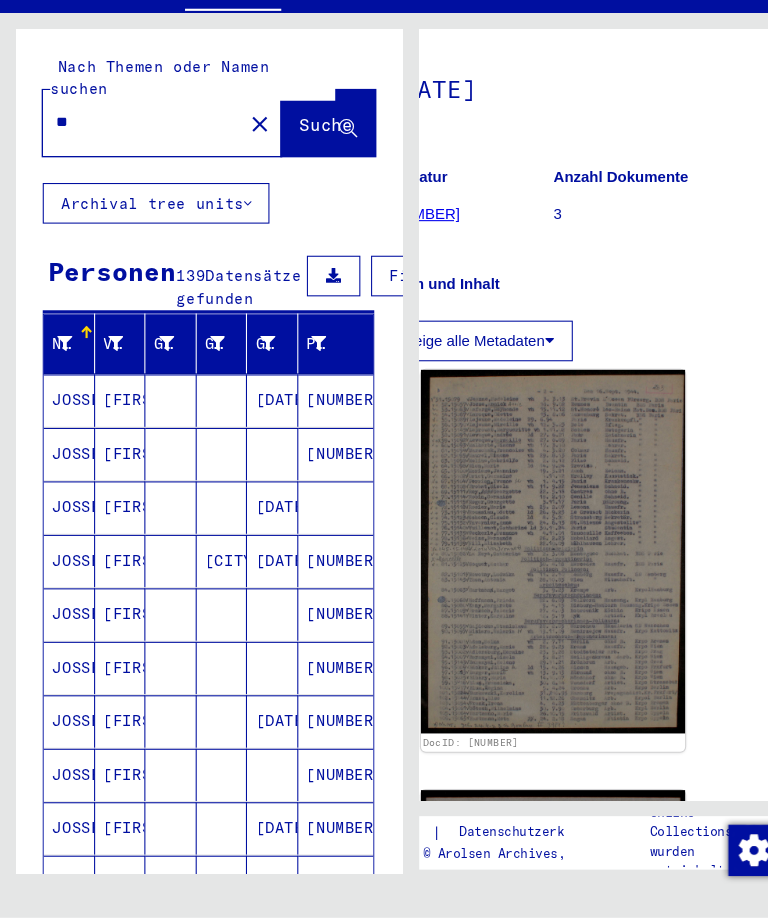 type on "*" 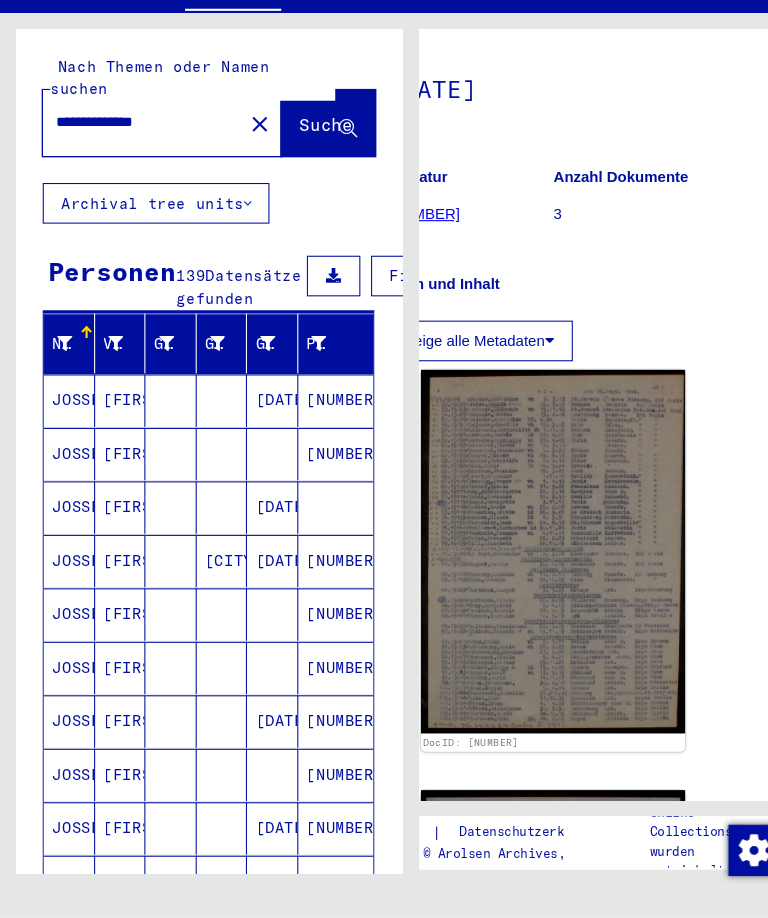 click on "Suche" 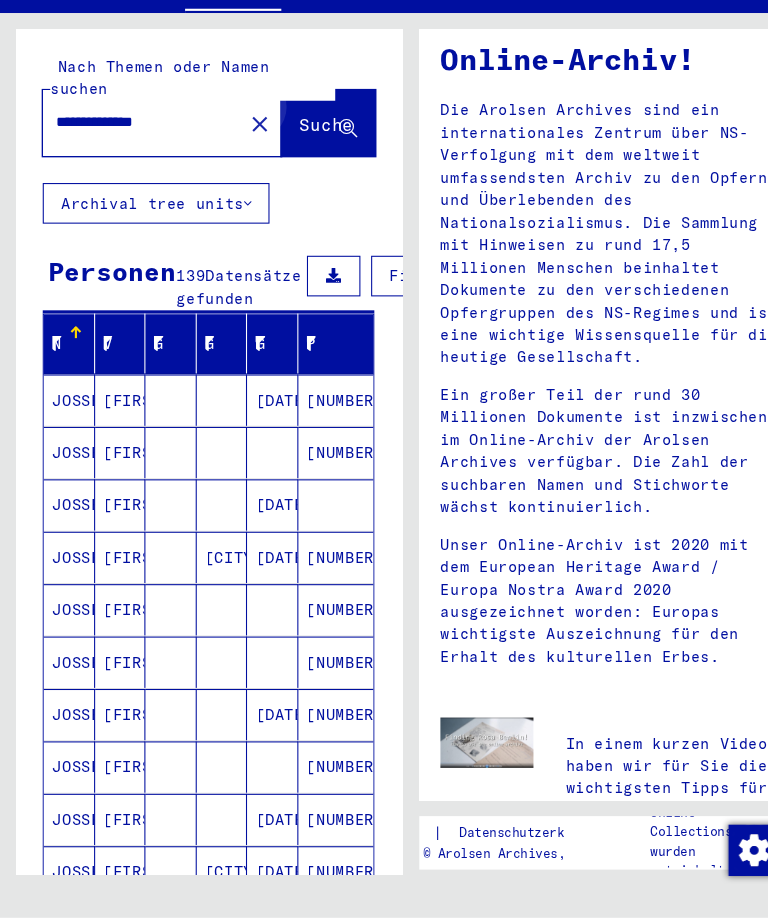 scroll, scrollTop: 125, scrollLeft: 0, axis: vertical 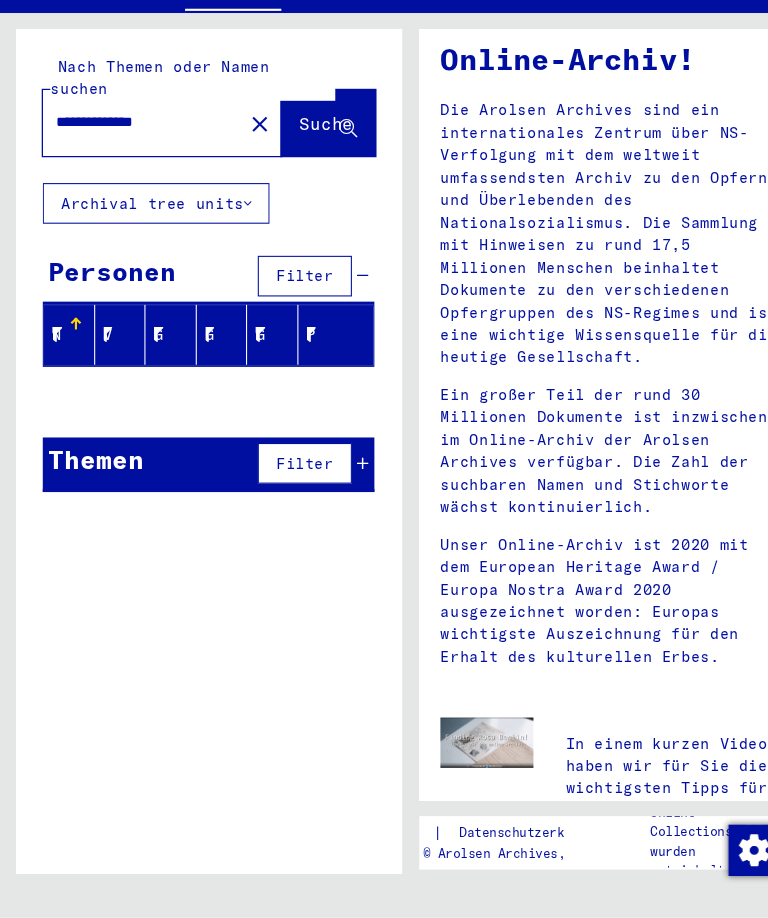 click on "**********" at bounding box center (127, 174) 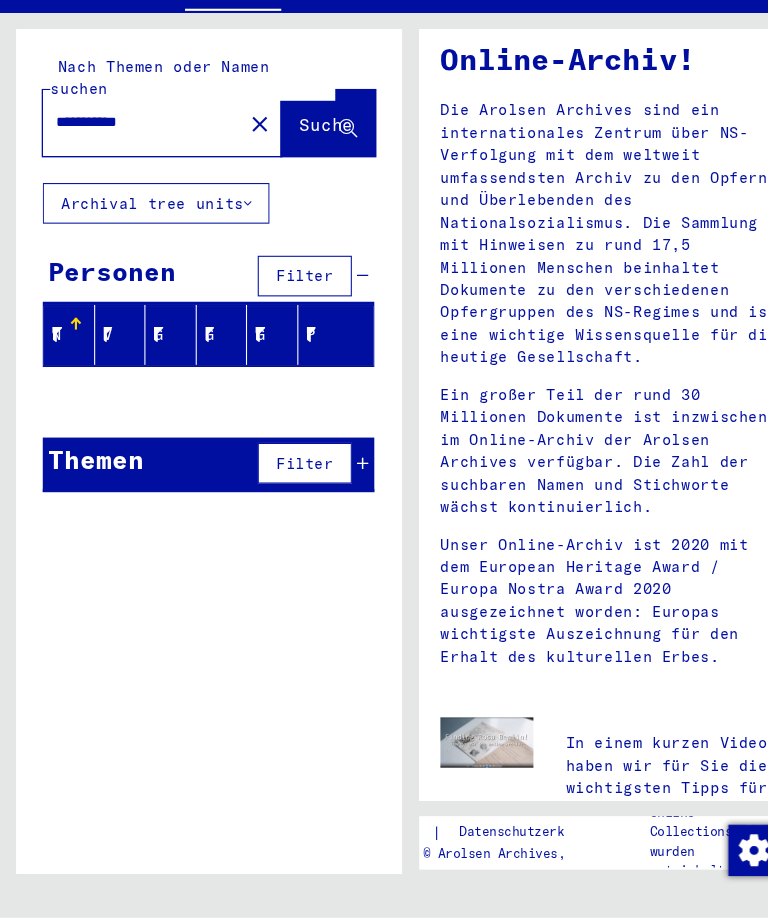 type on "**********" 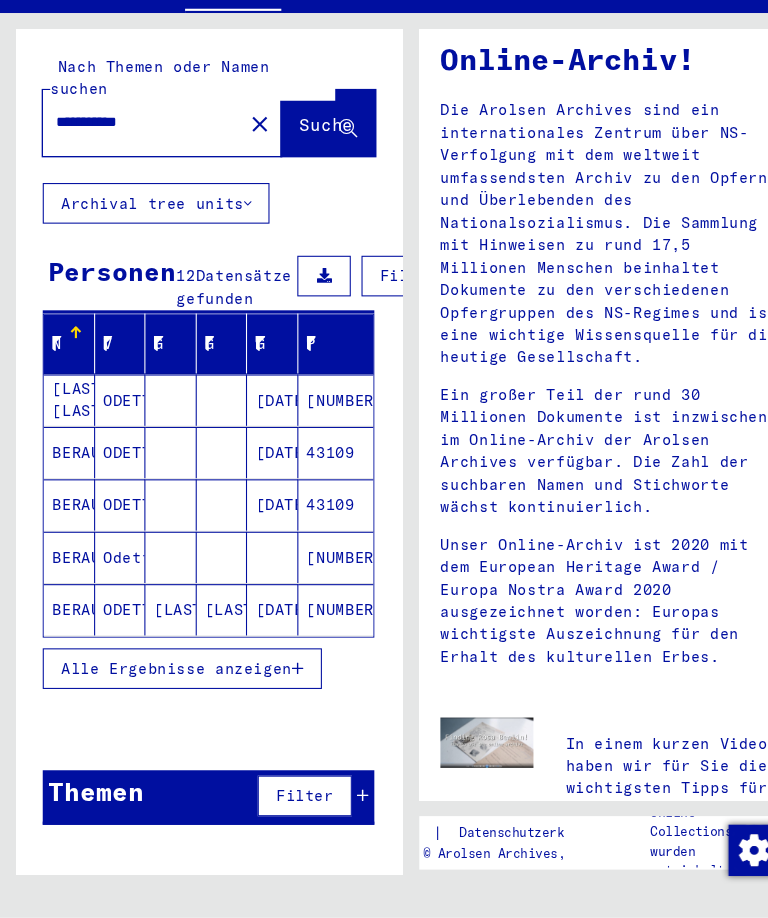 click on "[LAST] [LAST]" at bounding box center (65, 483) 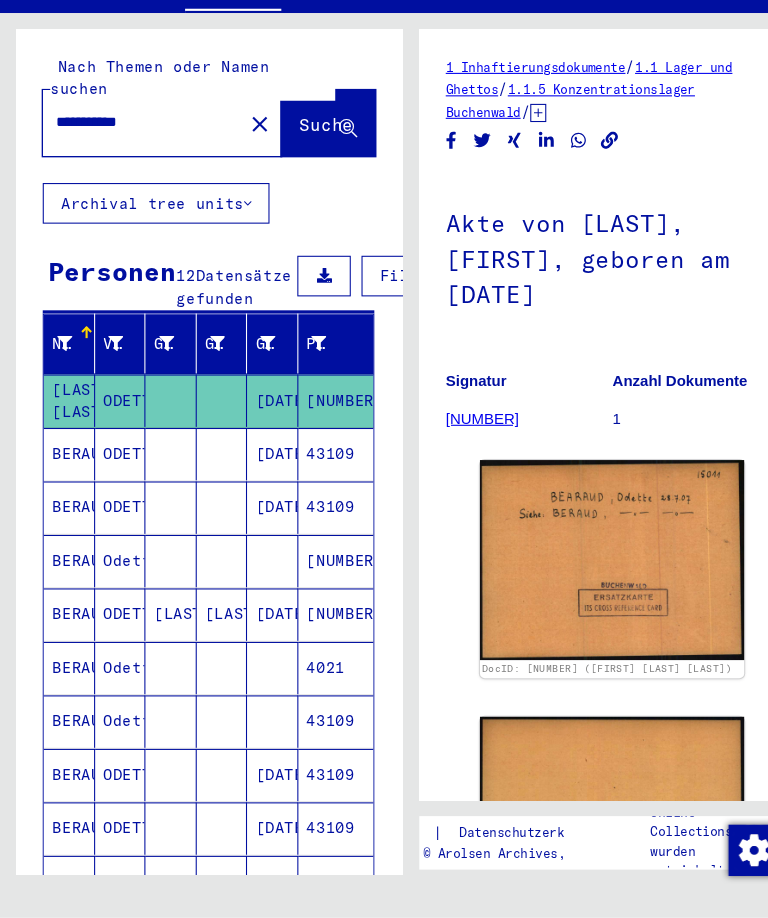 scroll, scrollTop: 0, scrollLeft: 0, axis: both 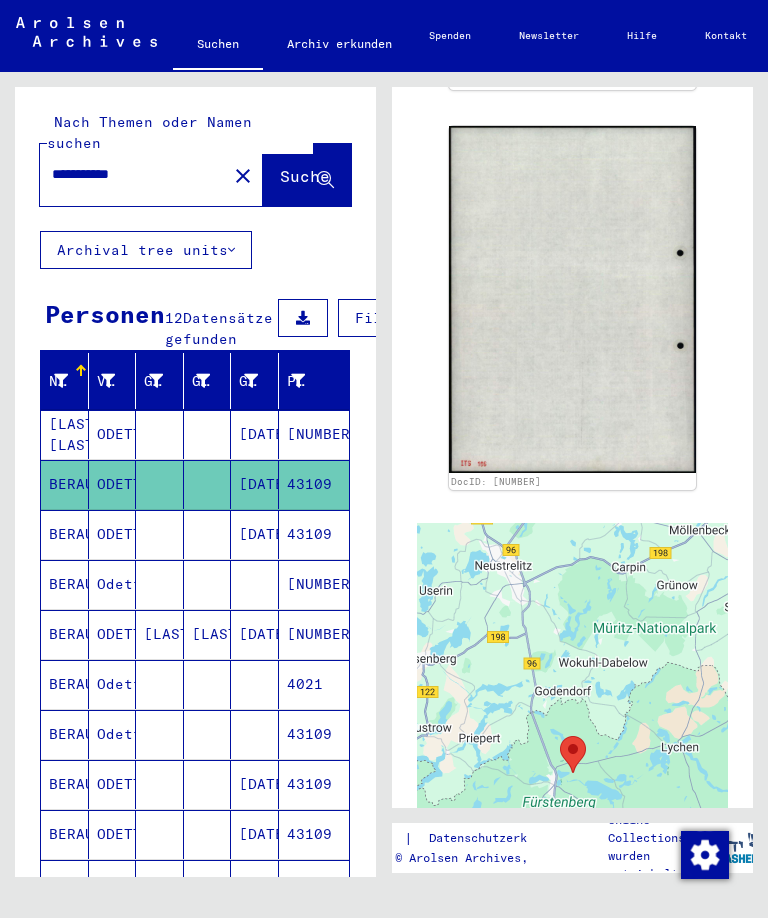 click on "BERAUD" at bounding box center [65, 584] 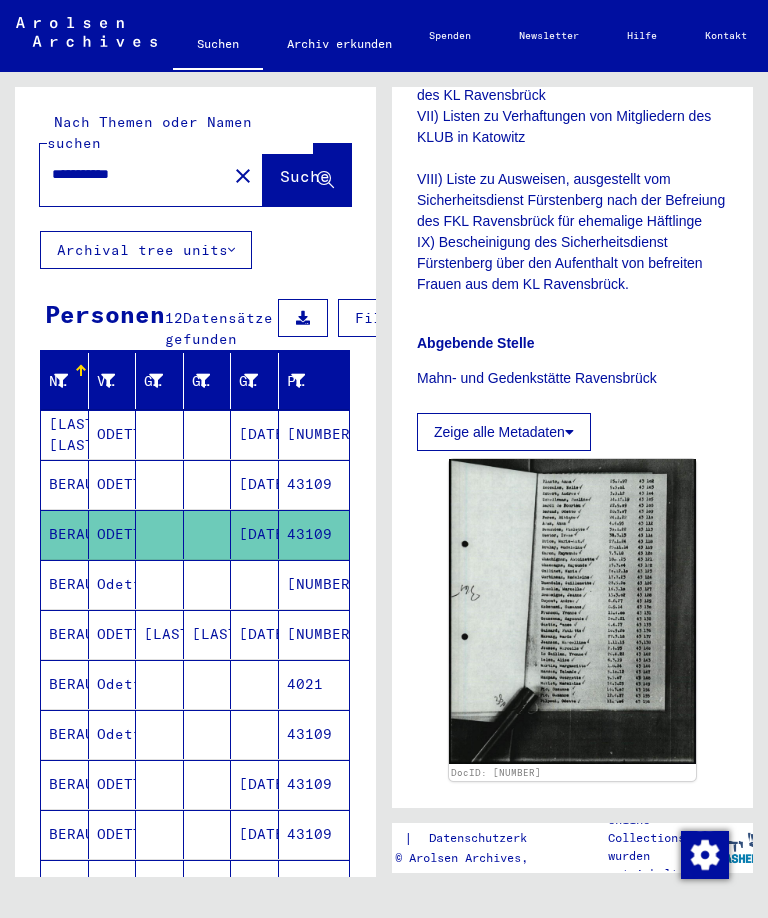 scroll, scrollTop: 1020, scrollLeft: 0, axis: vertical 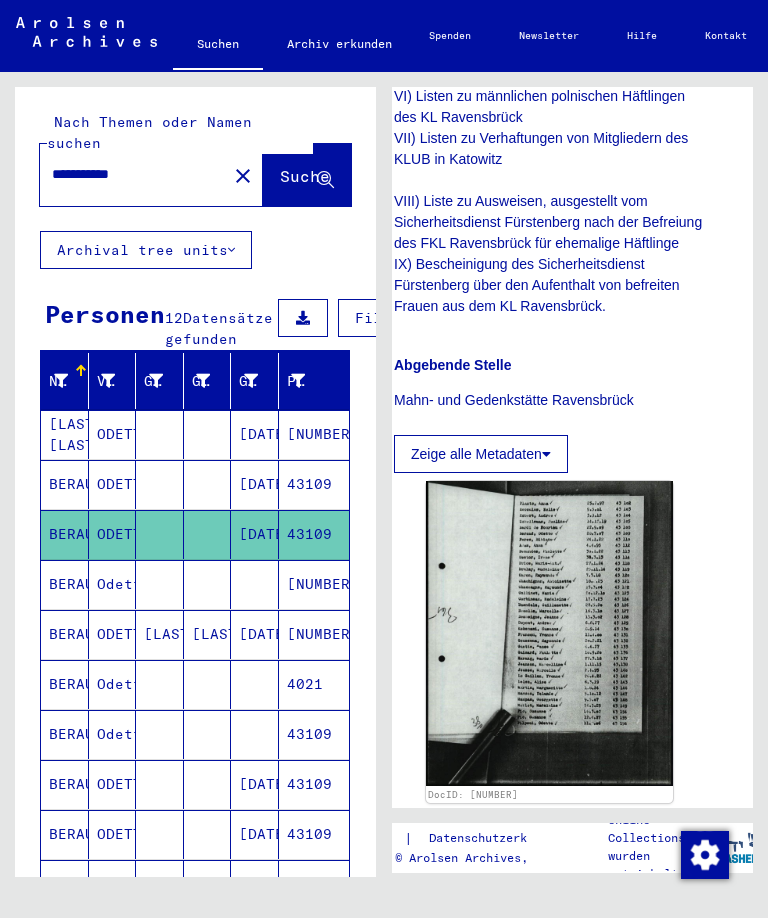 click 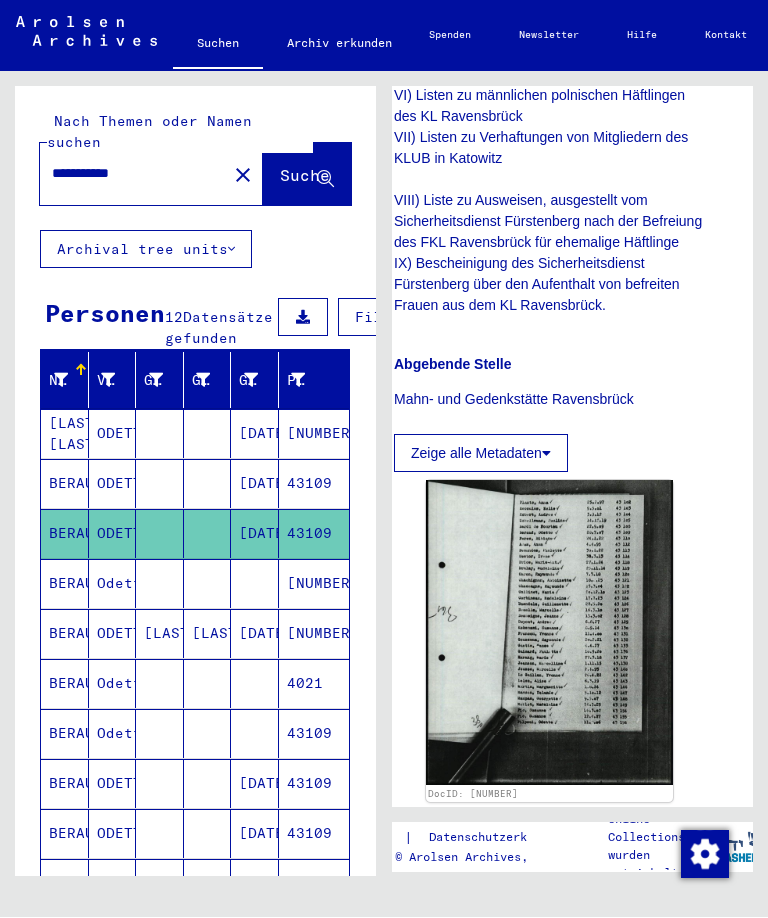 click on "BERAUD" at bounding box center (65, 634) 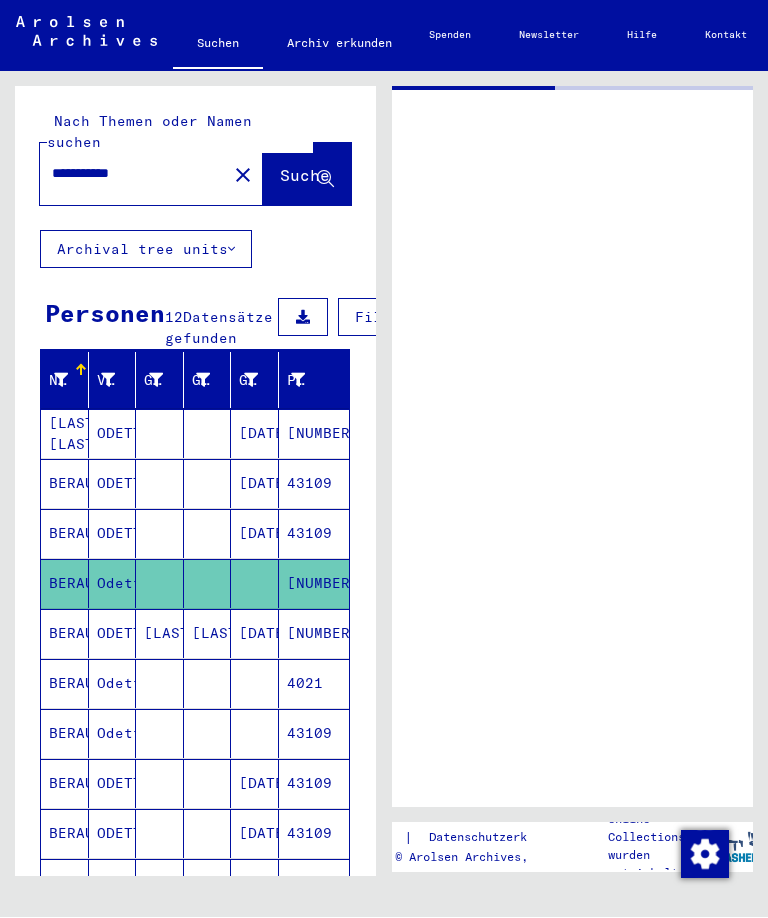 scroll, scrollTop: 0, scrollLeft: 0, axis: both 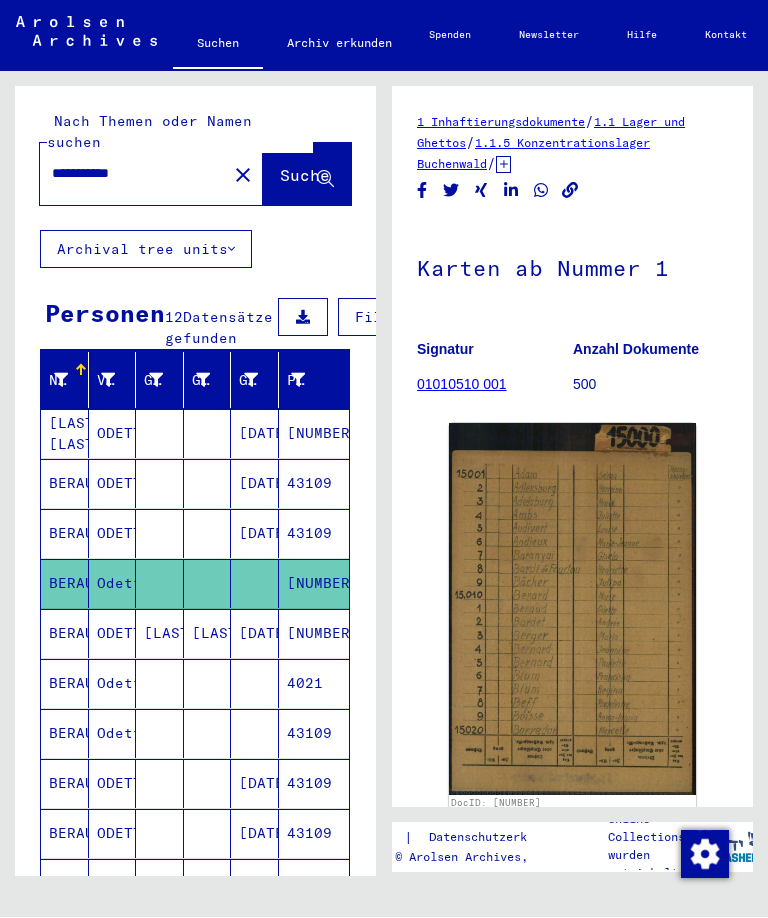 click on "BERAUD" at bounding box center (65, 684) 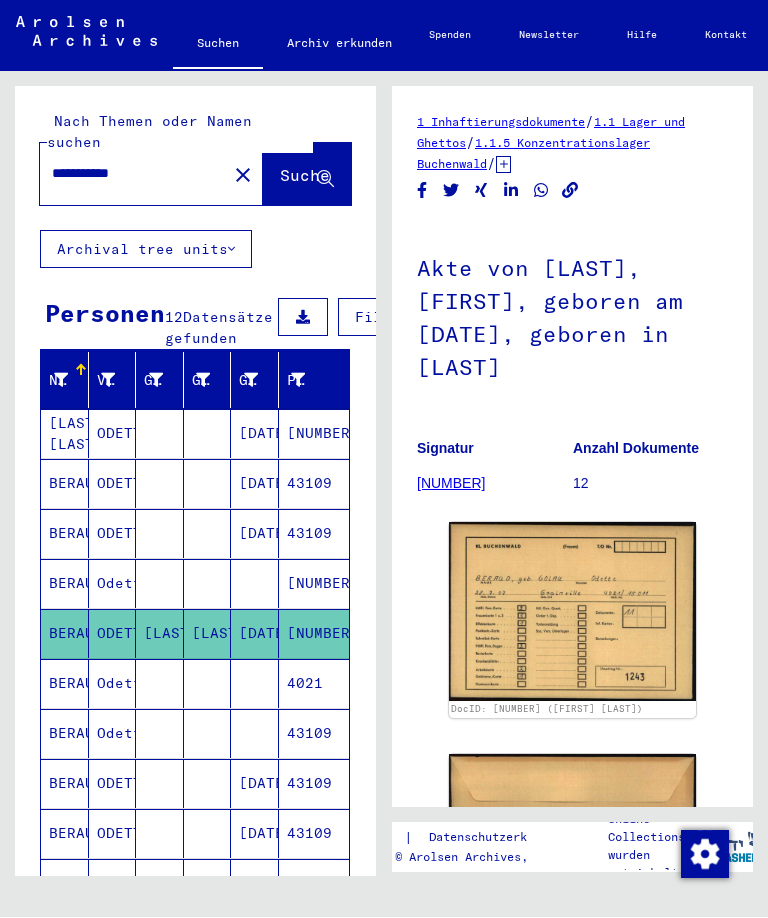 scroll, scrollTop: 0, scrollLeft: 0, axis: both 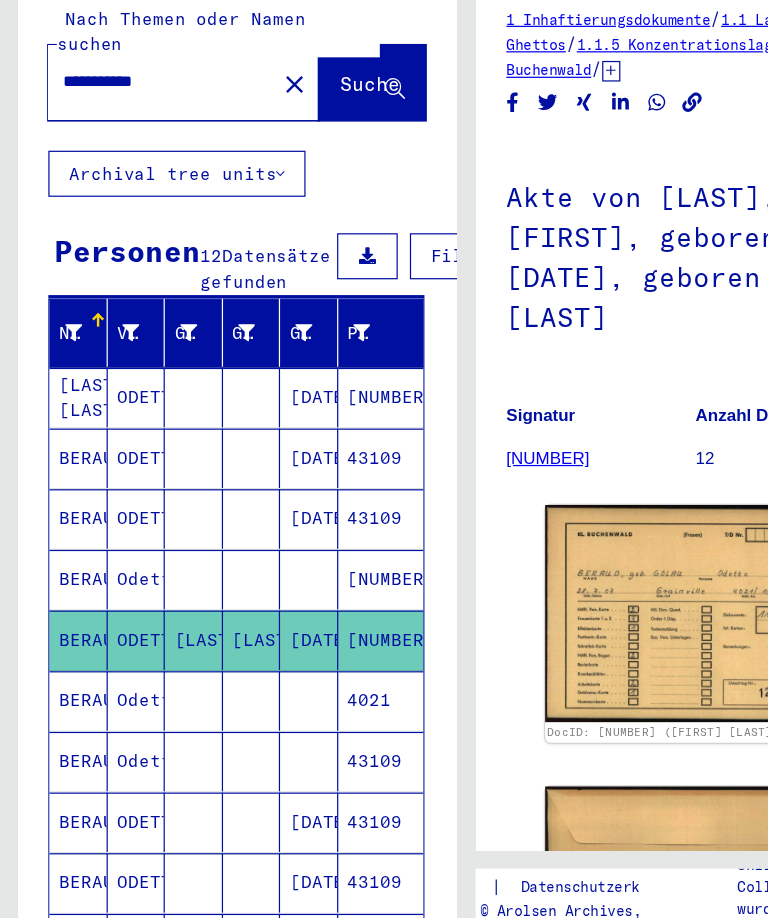 click on "BERAUD" at bounding box center [65, 734] 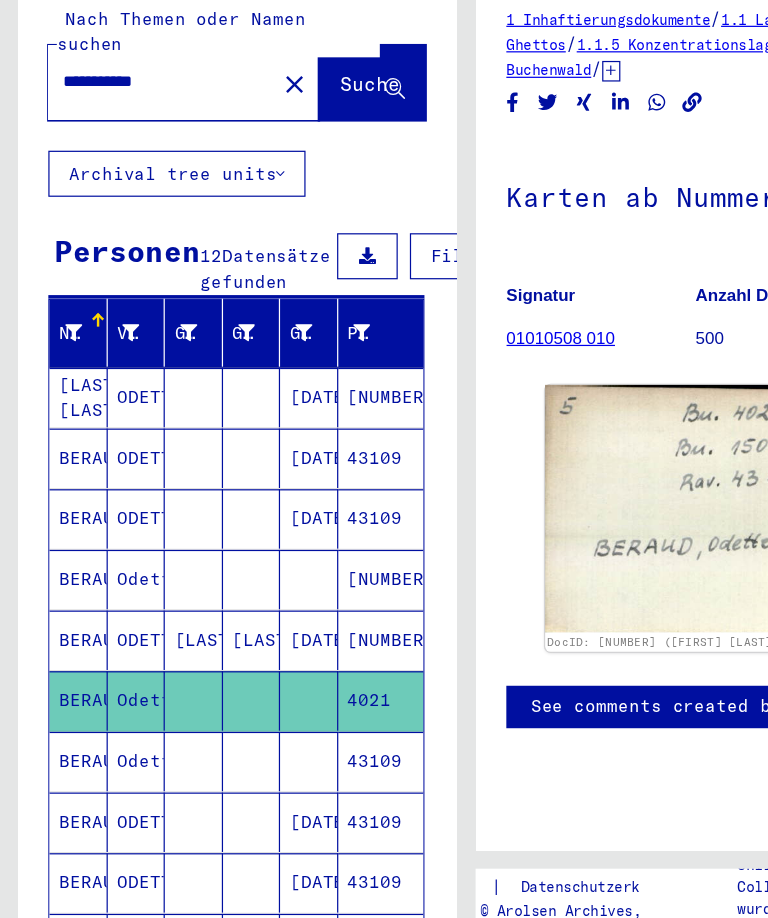 scroll, scrollTop: 29, scrollLeft: 187, axis: both 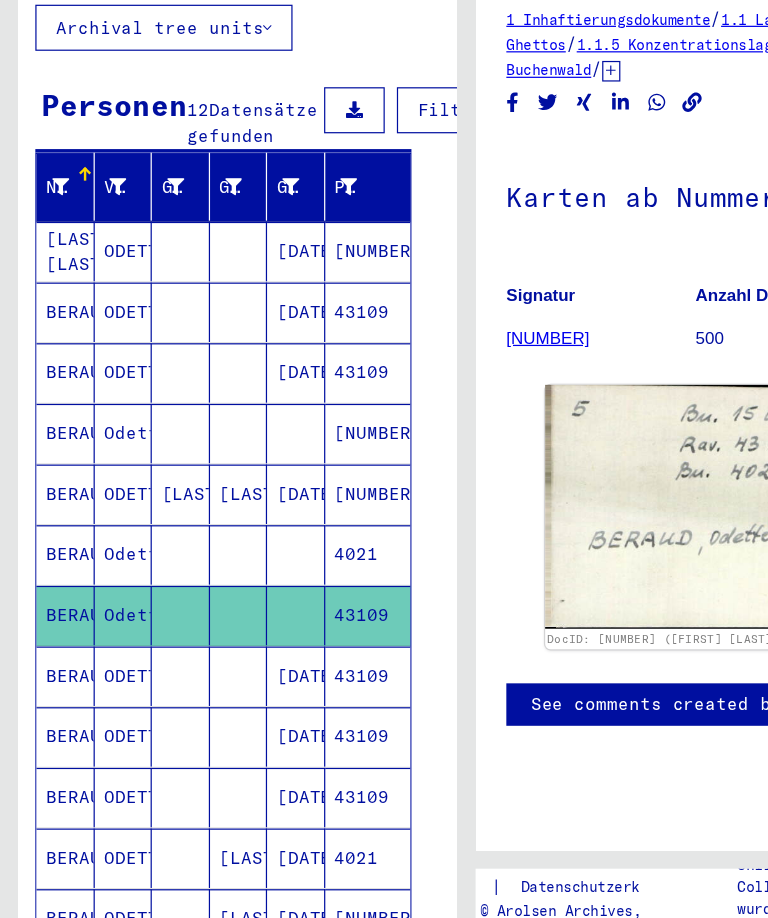 click on "BERAUD" at bounding box center (54, 714) 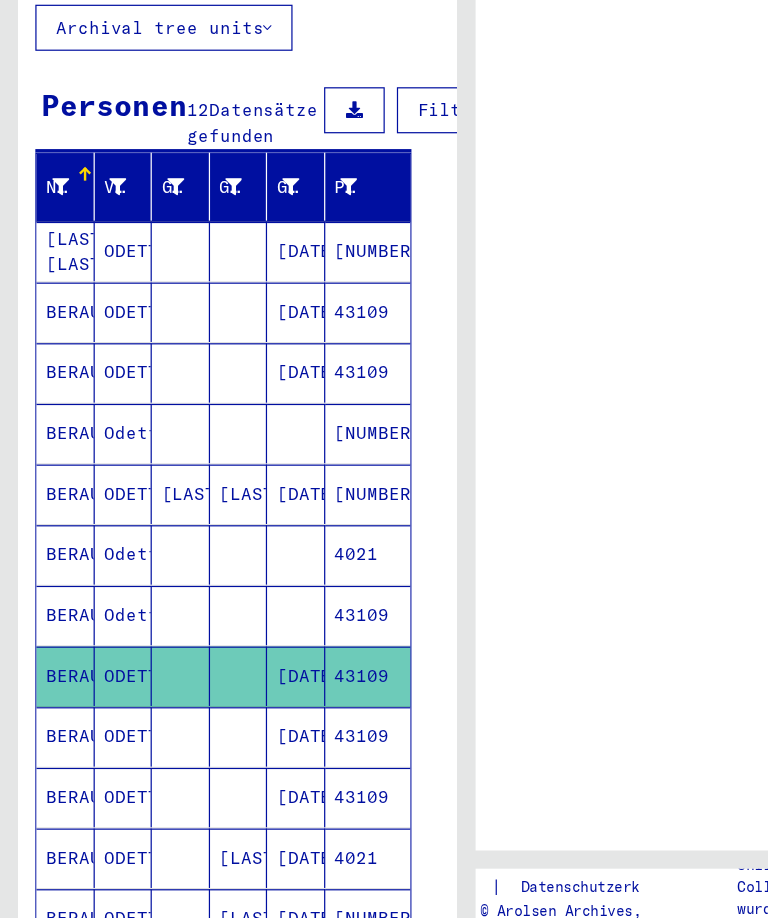 scroll, scrollTop: 0, scrollLeft: 0, axis: both 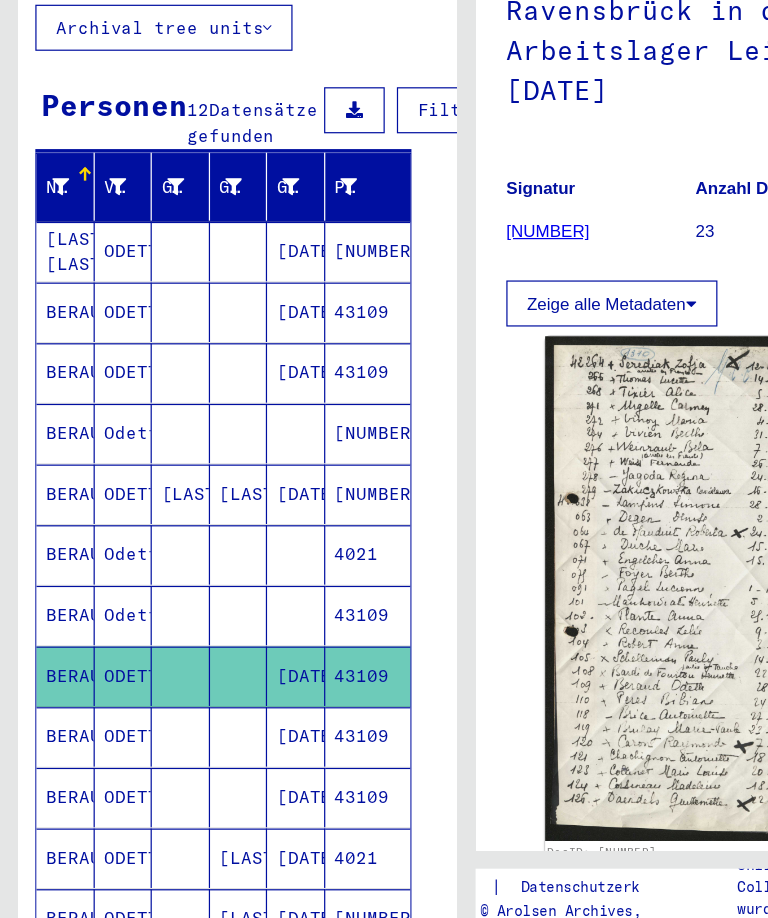 click on "BERAUD" at bounding box center (54, 764) 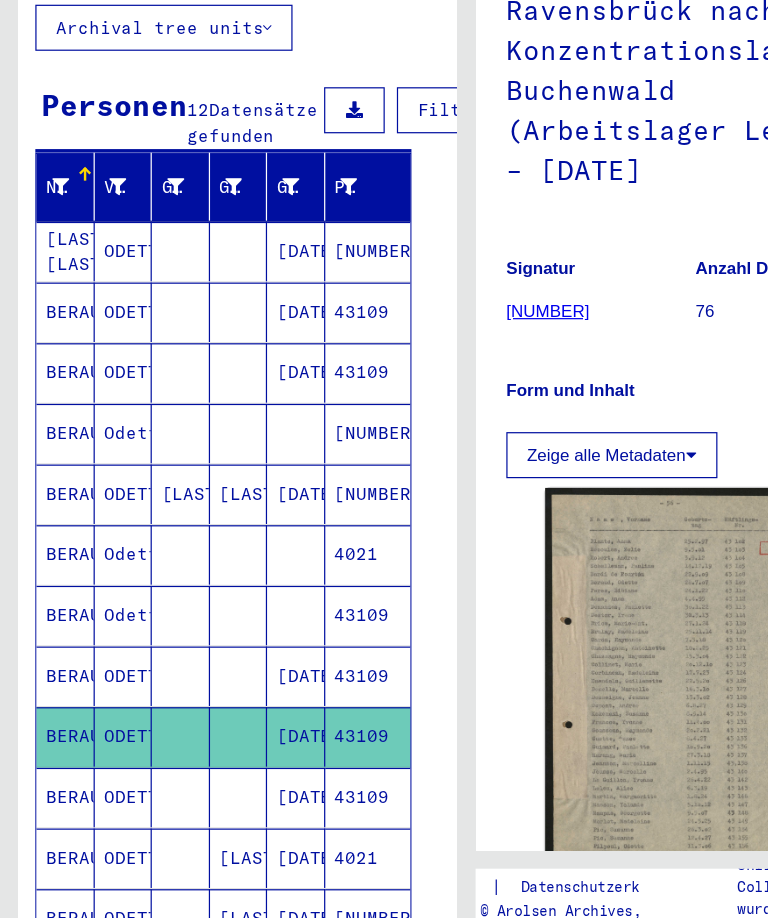 scroll, scrollTop: 12, scrollLeft: 0, axis: vertical 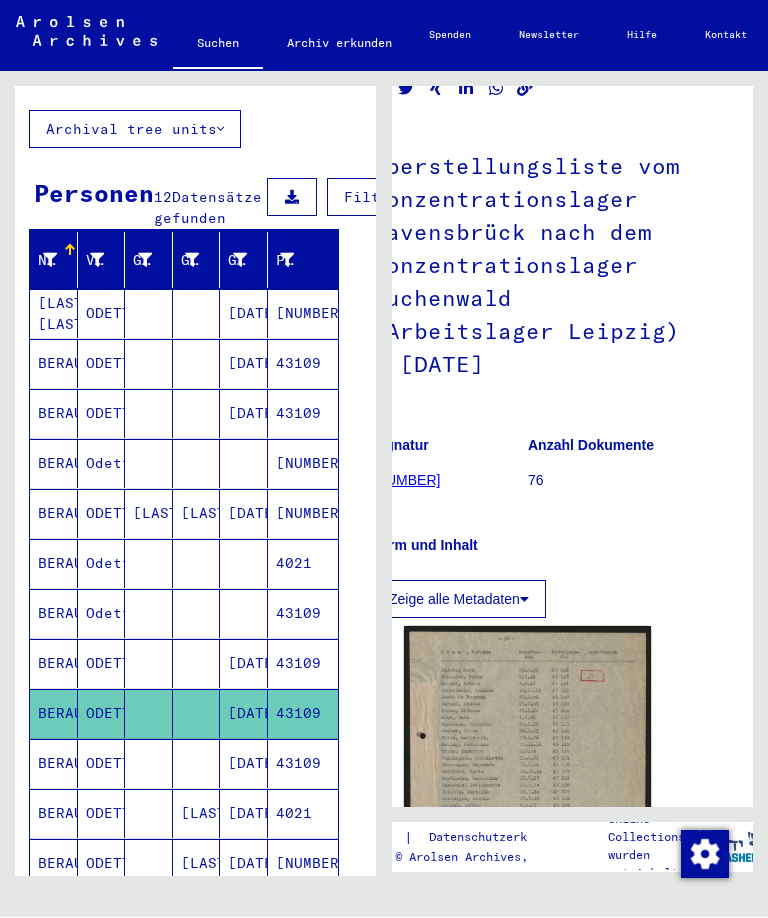 click on "BERAUD" at bounding box center (54, 814) 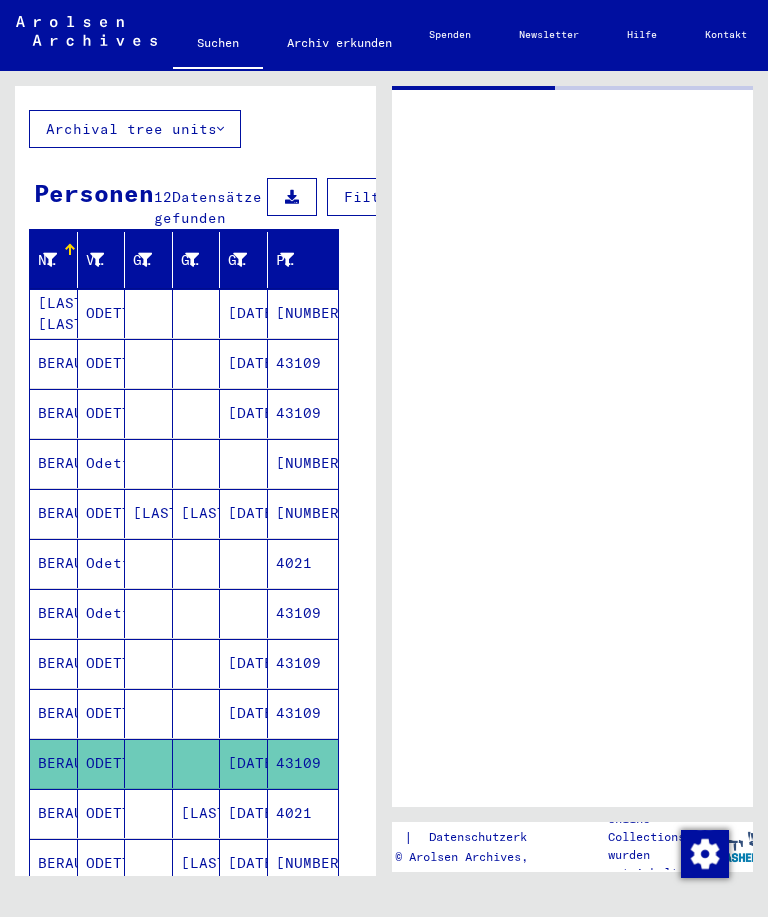 scroll, scrollTop: 0, scrollLeft: 0, axis: both 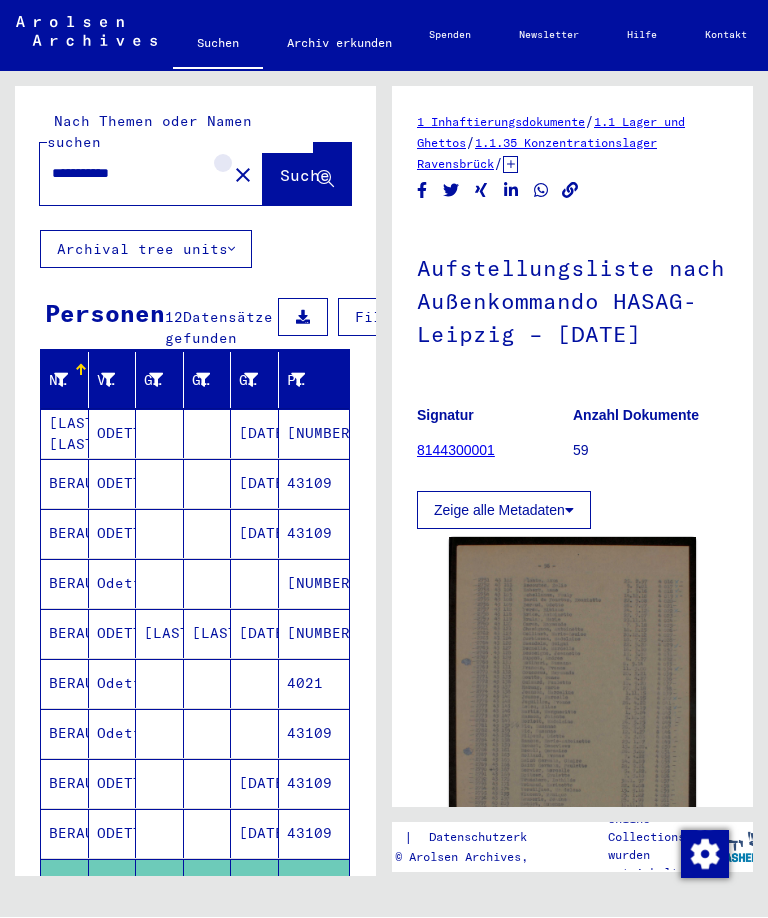 click on "close" 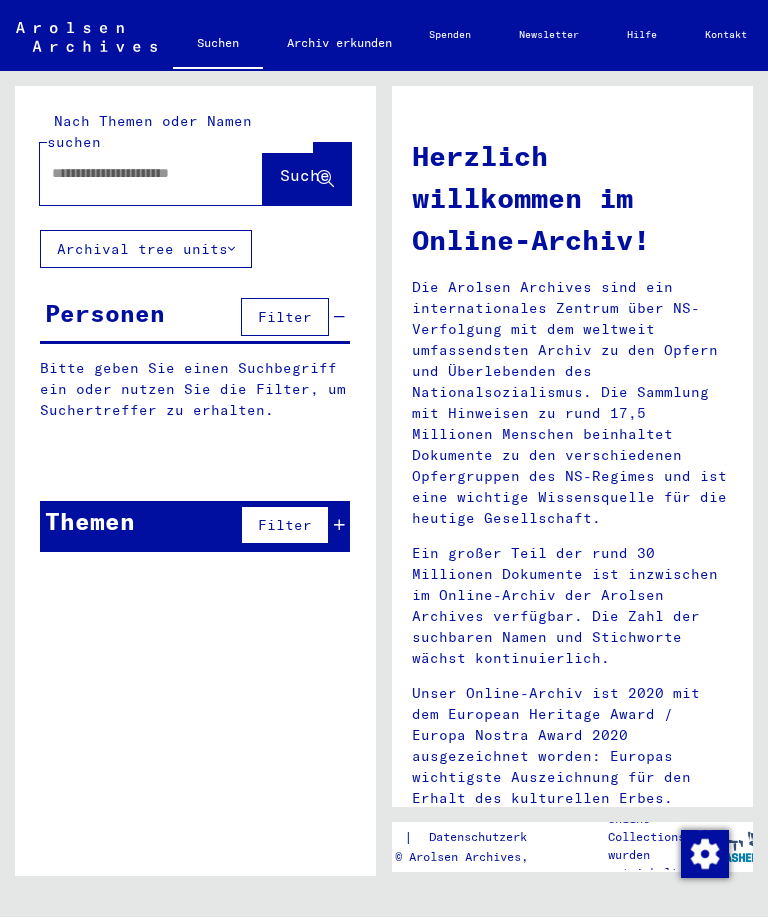 click 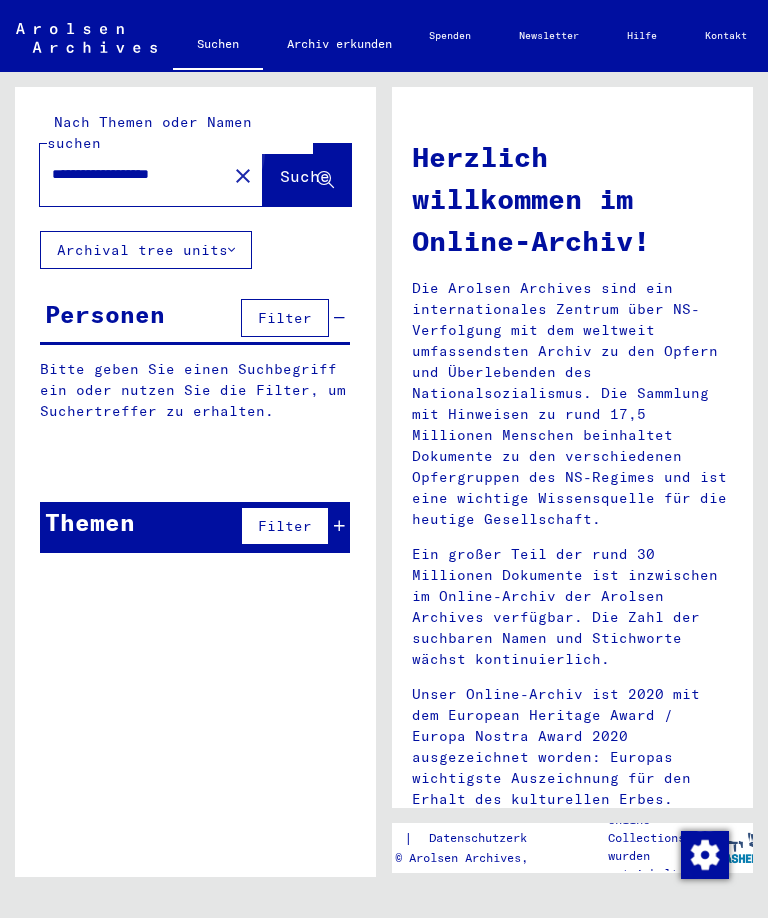 type on "**********" 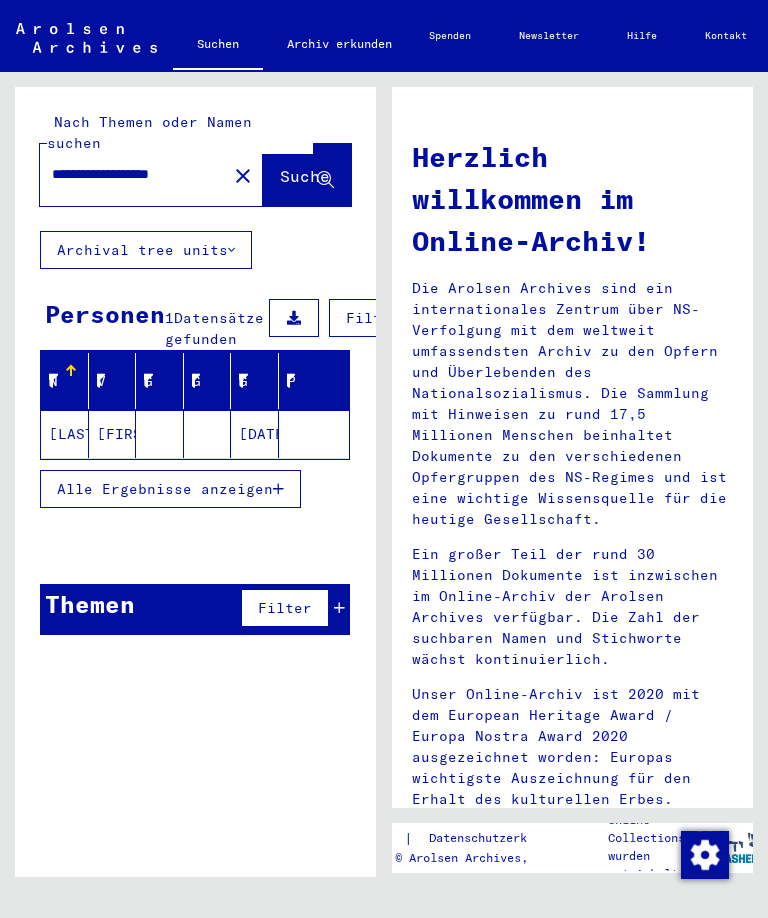click on "[LAST]" 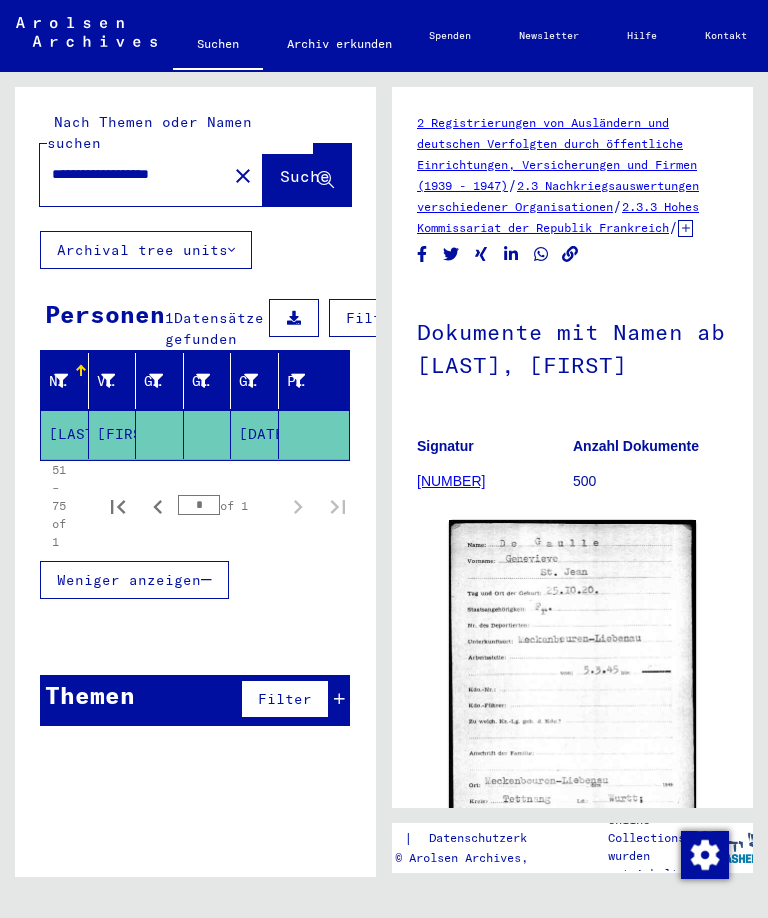 scroll, scrollTop: 0, scrollLeft: 0, axis: both 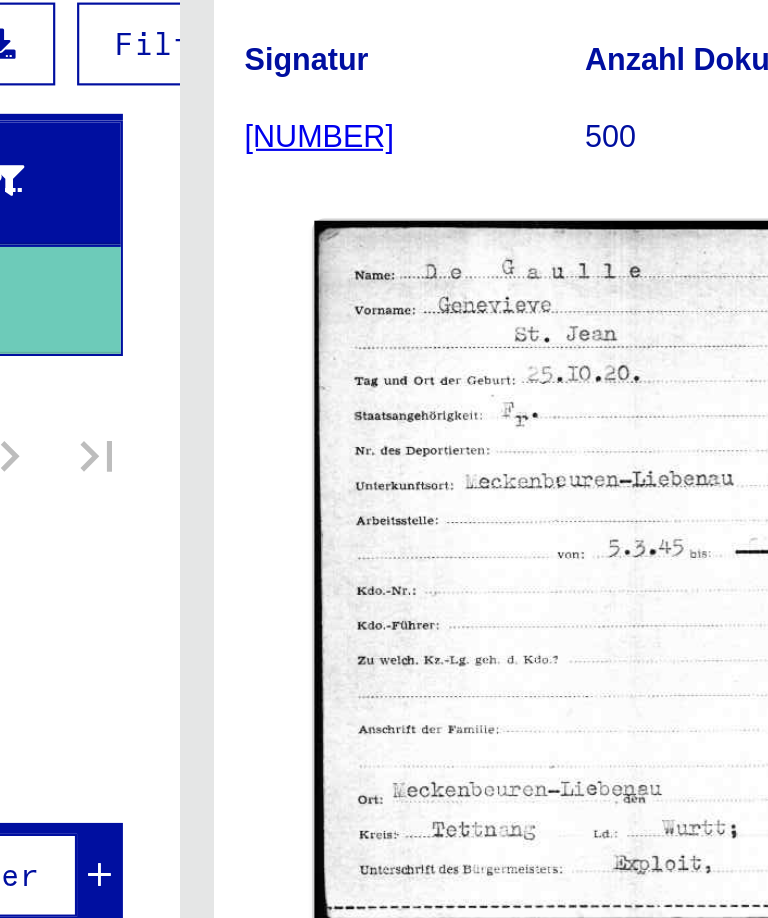 click on "Nachname Vorname Geburtsname Geburt Geburtsdatum Prisoner # DE GAULLE GENEVIEVE [DATE] Signature Nachname Vorname Geburtsname Geburt Geburtsdatum Prisoner # 2.3.3.1 - Dokumente ohne (erfasste) Namen und mit Namen ab A, weitere Untergliederung vorhanden DE GAULLE GENEVIEVE [DATE]" at bounding box center (195, 489) 